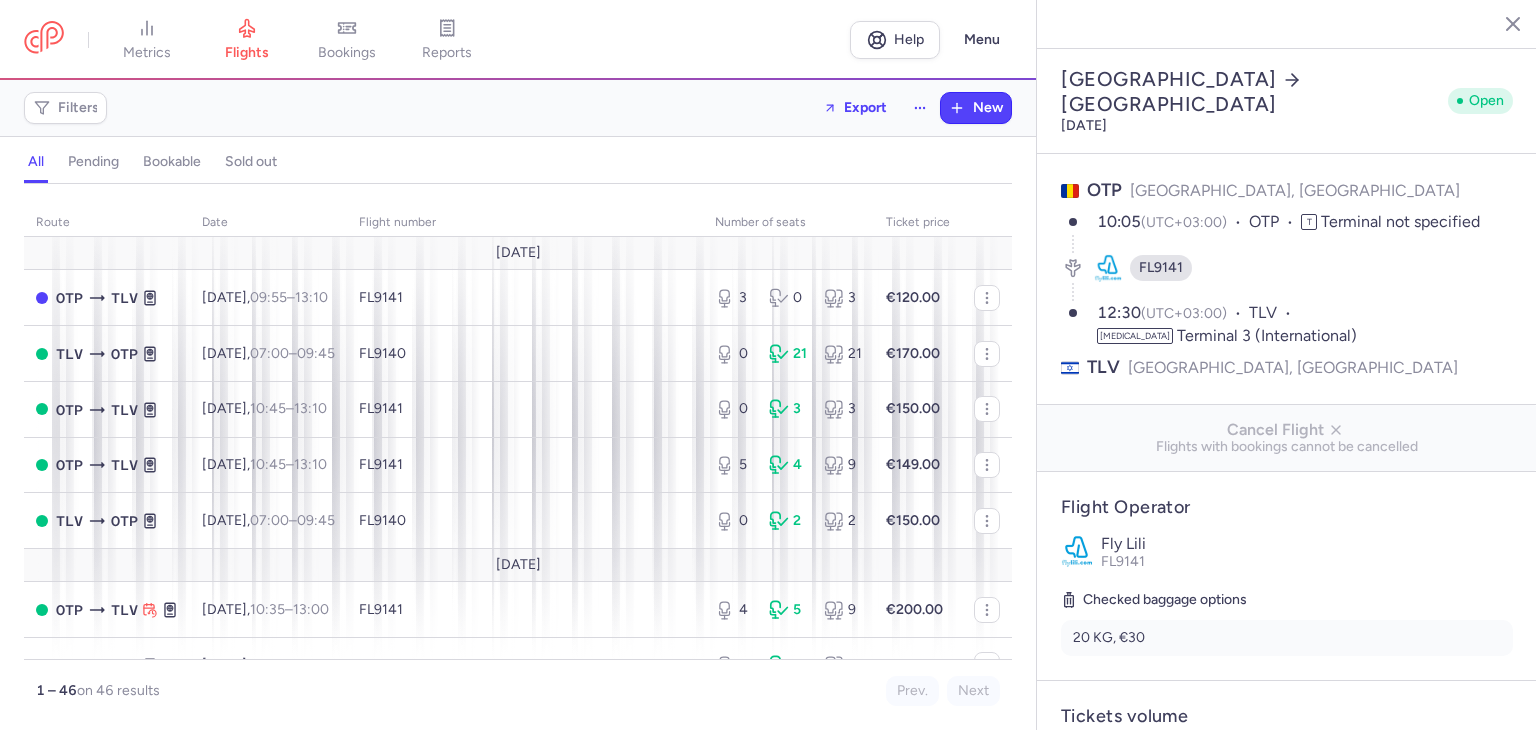 select on "days" 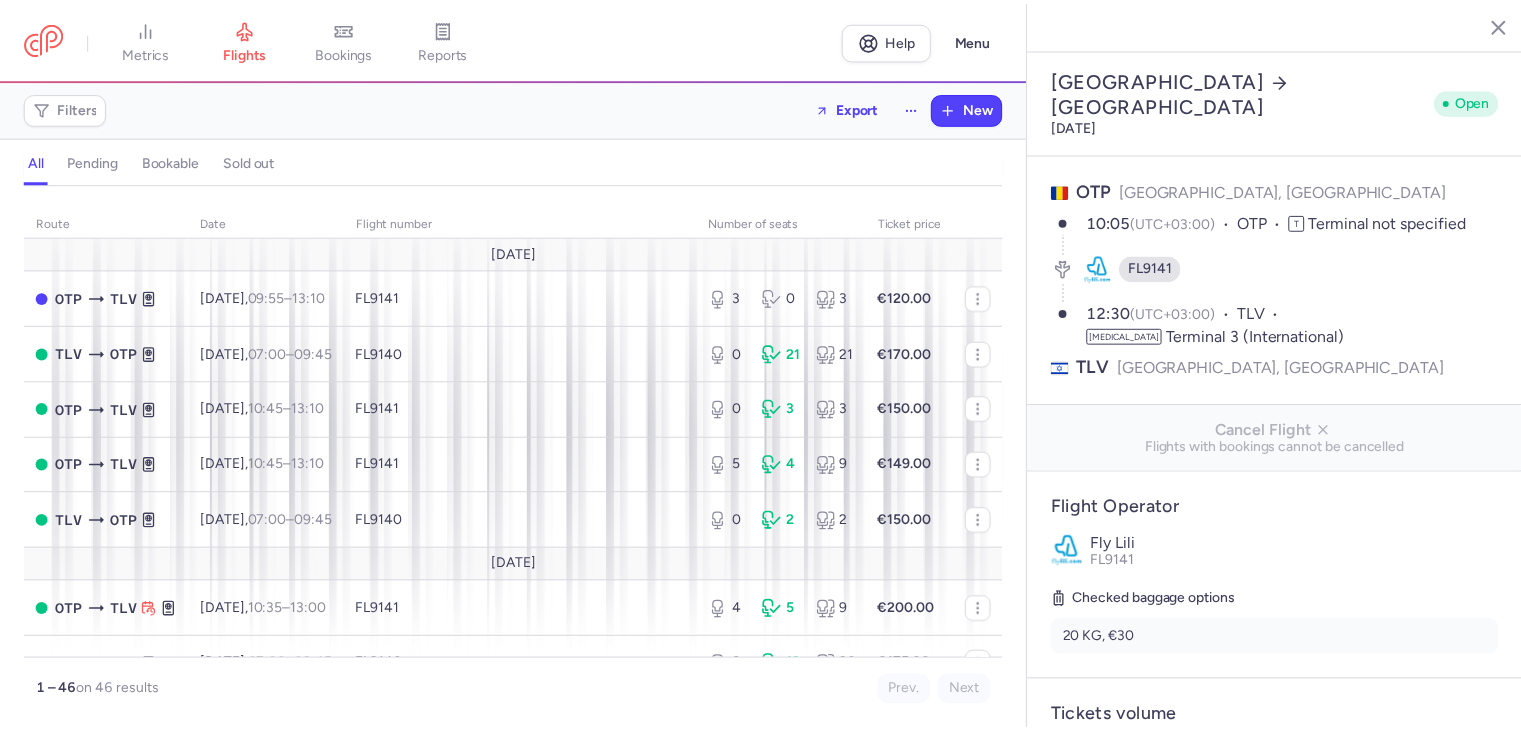 scroll, scrollTop: 0, scrollLeft: 0, axis: both 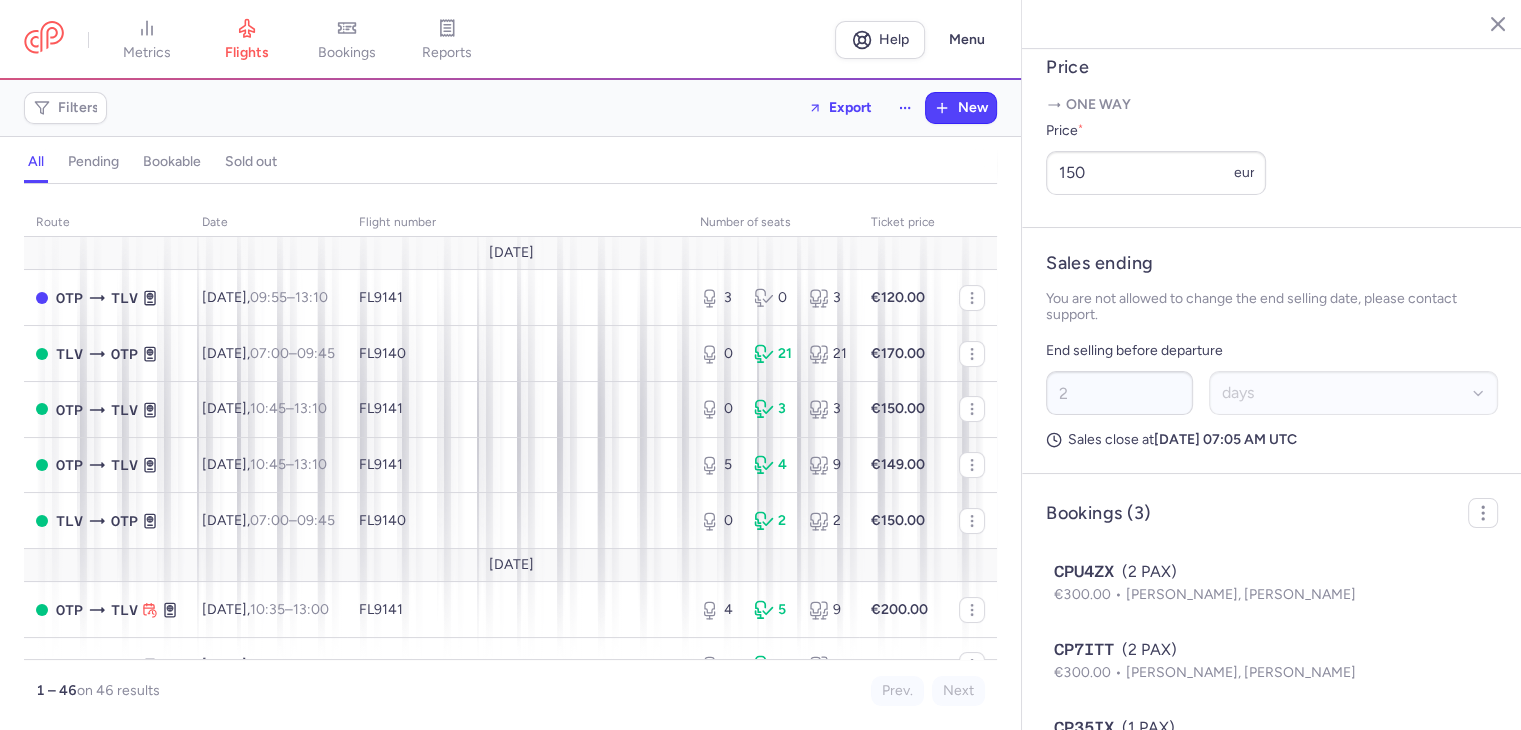 click 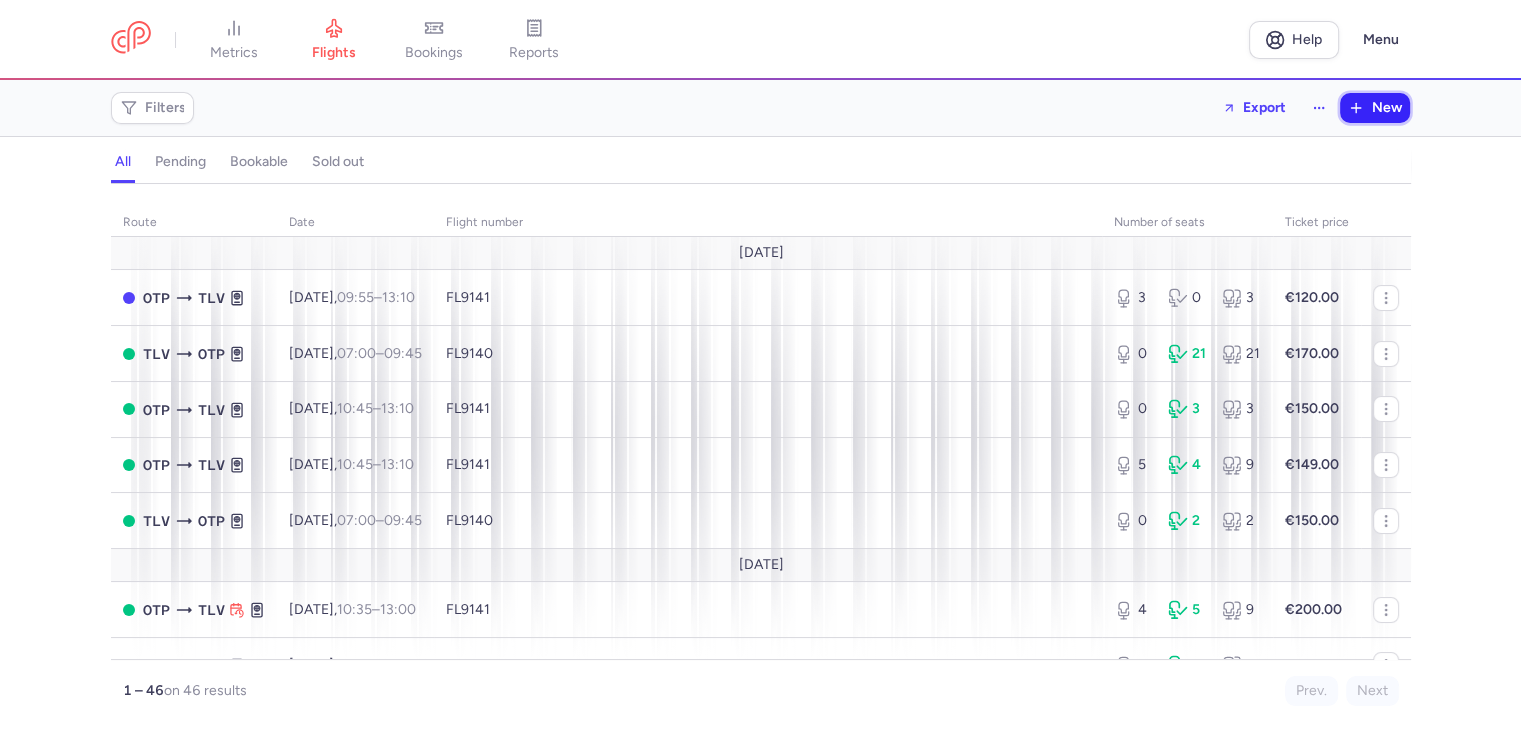 click on "New" at bounding box center (1375, 108) 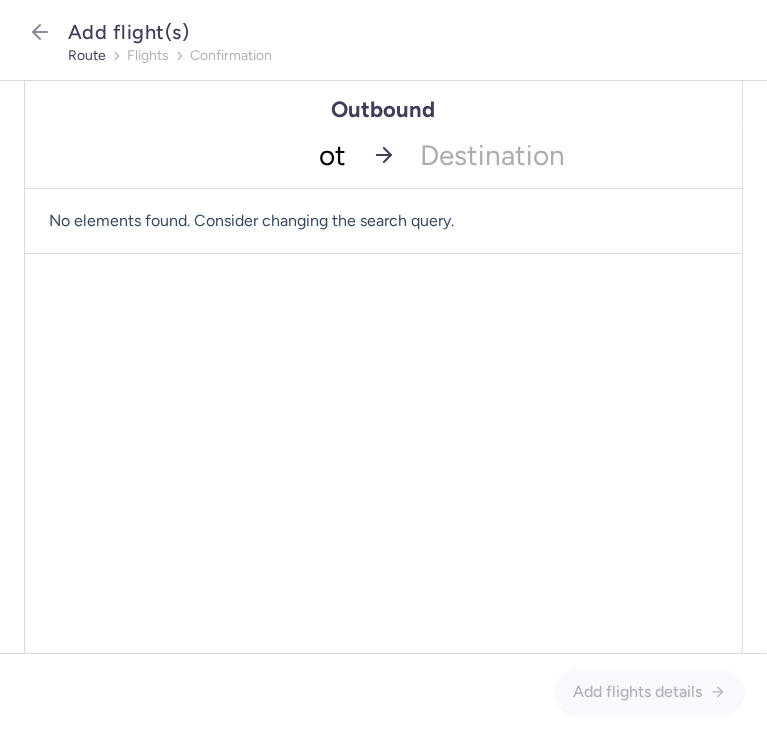 type on "otp" 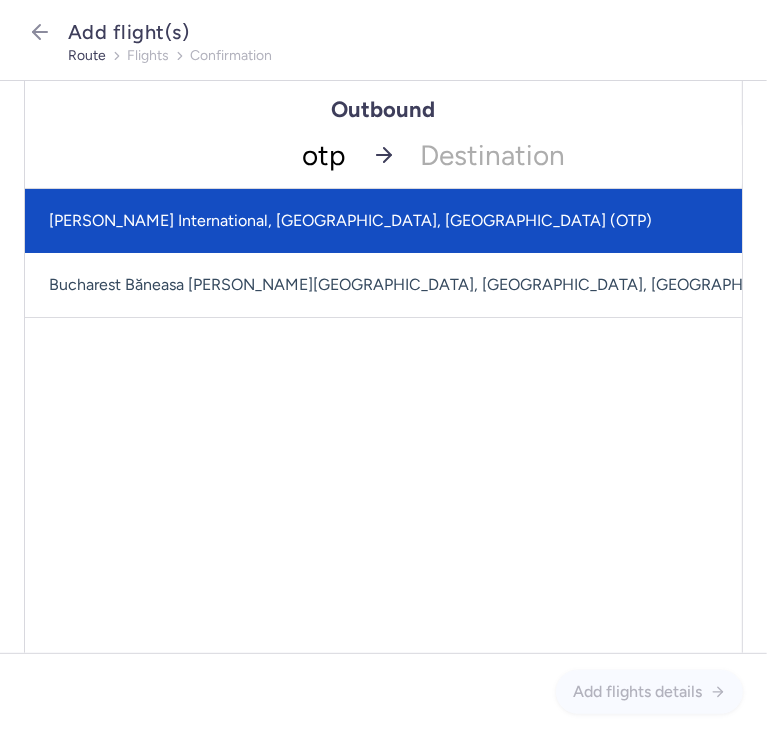 click on "[PERSON_NAME] International, [GEOGRAPHIC_DATA], [GEOGRAPHIC_DATA] (OTP)" 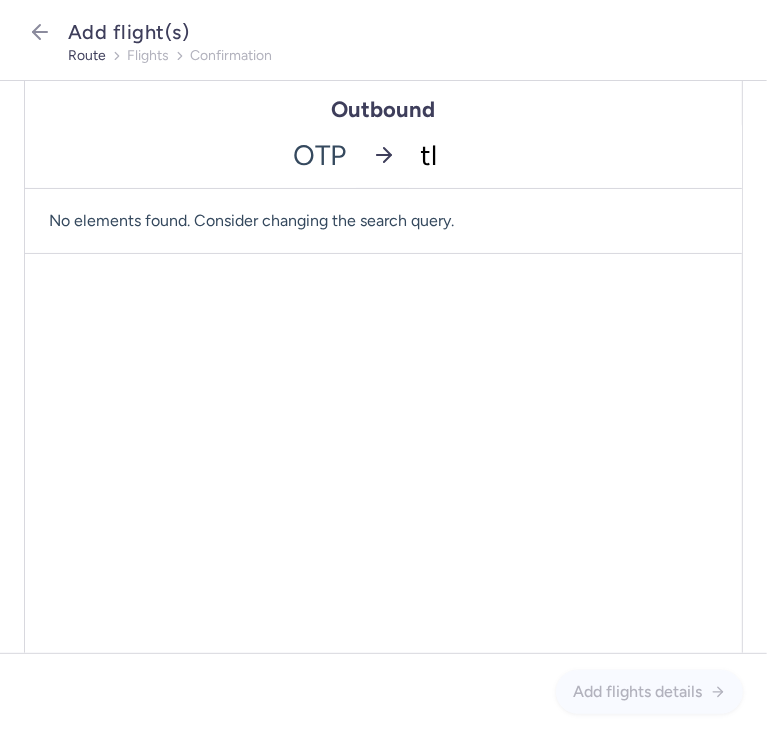 type on "tlv" 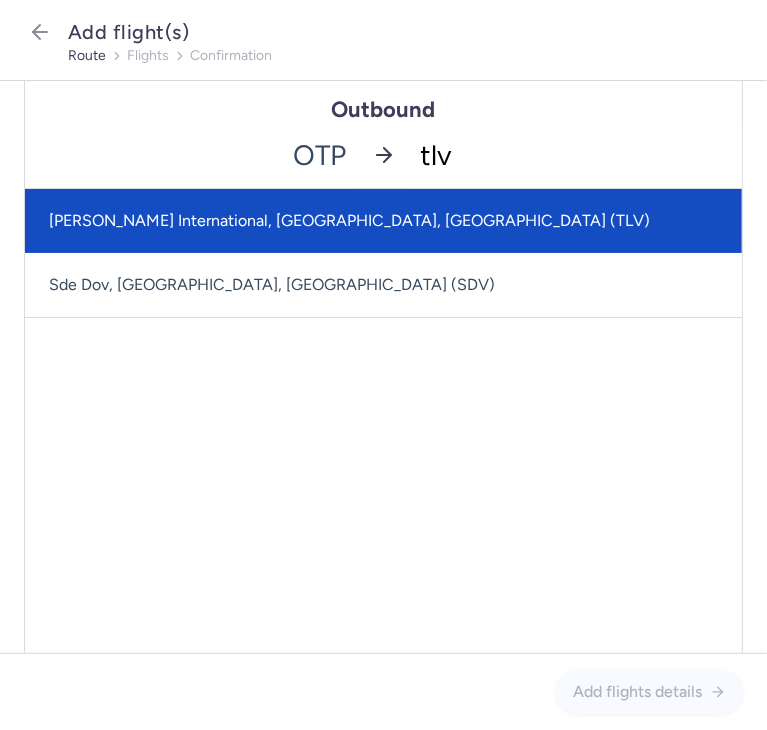 click on "[PERSON_NAME] International, [GEOGRAPHIC_DATA], [GEOGRAPHIC_DATA] (TLV)" at bounding box center [383, 221] 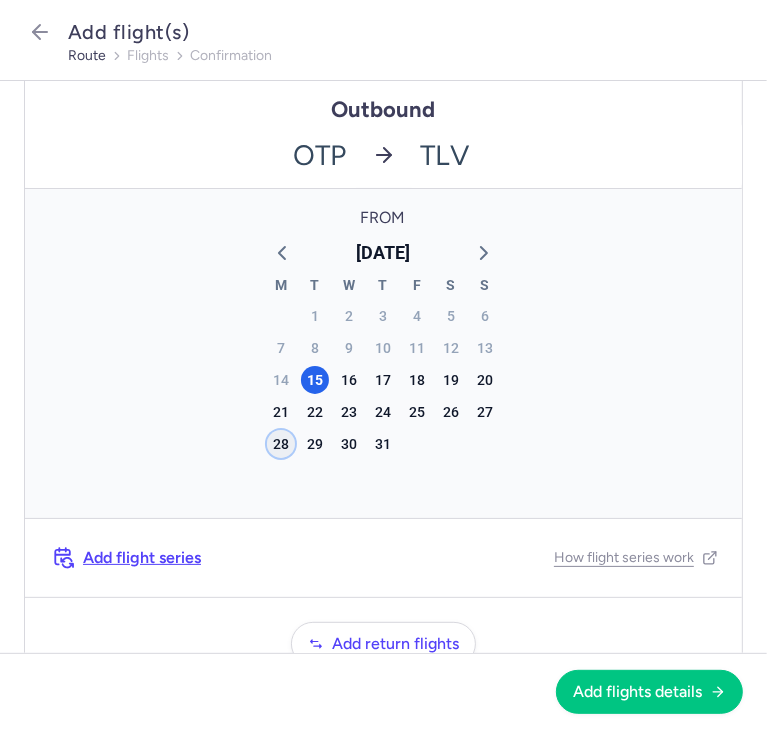 click on "28" 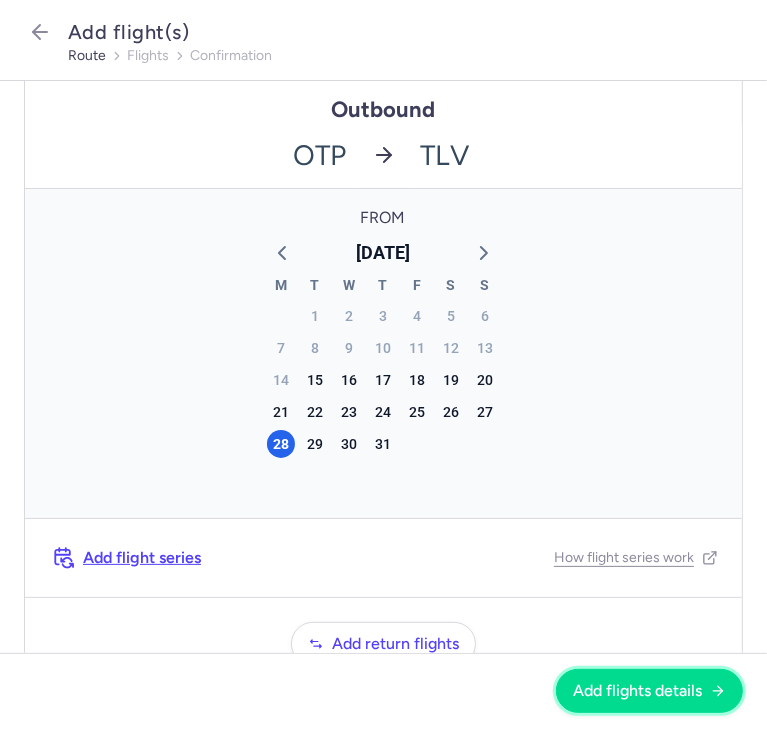 click on "Add flights details" at bounding box center (637, 691) 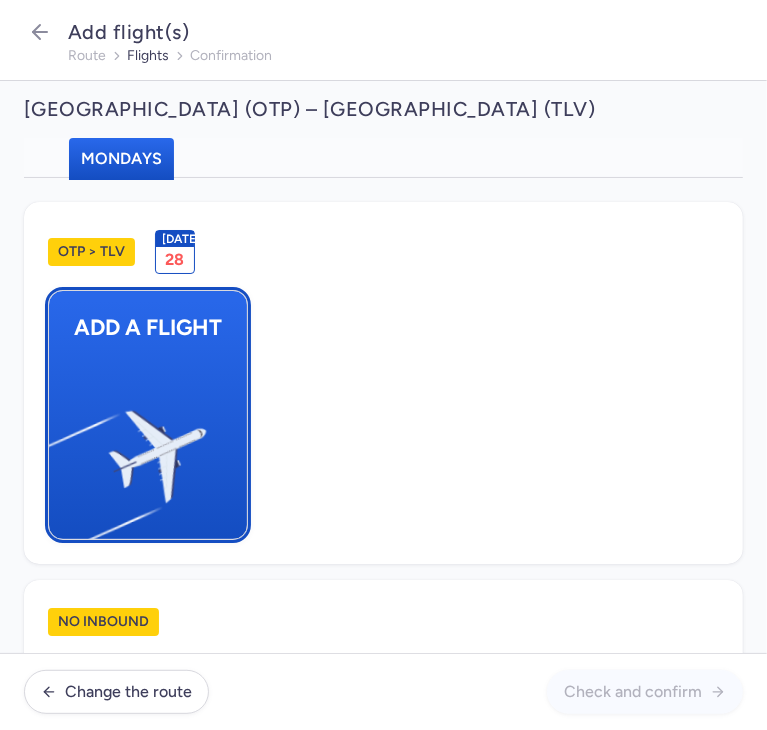 click on "Add a flight" at bounding box center [148, 327] 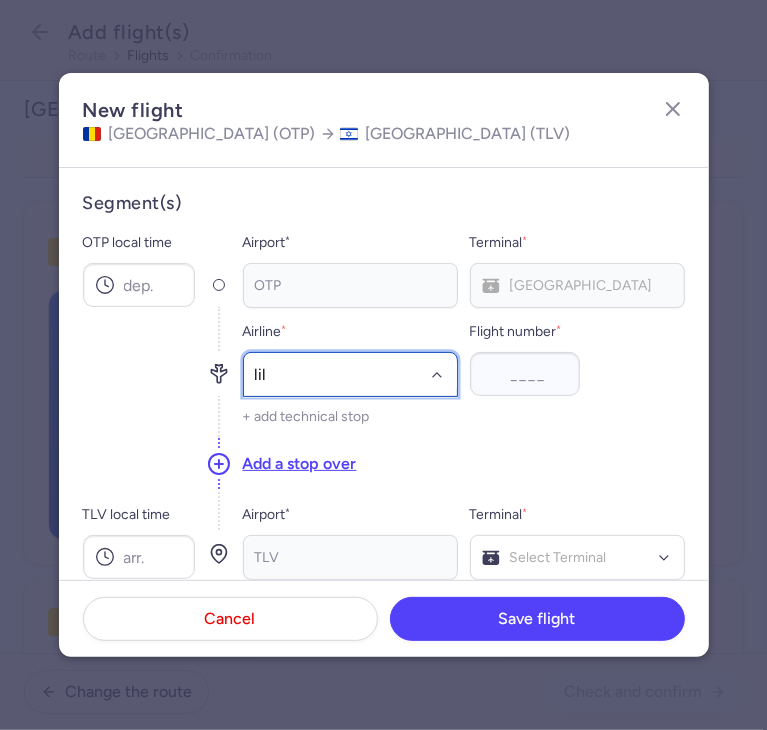 type on "lili" 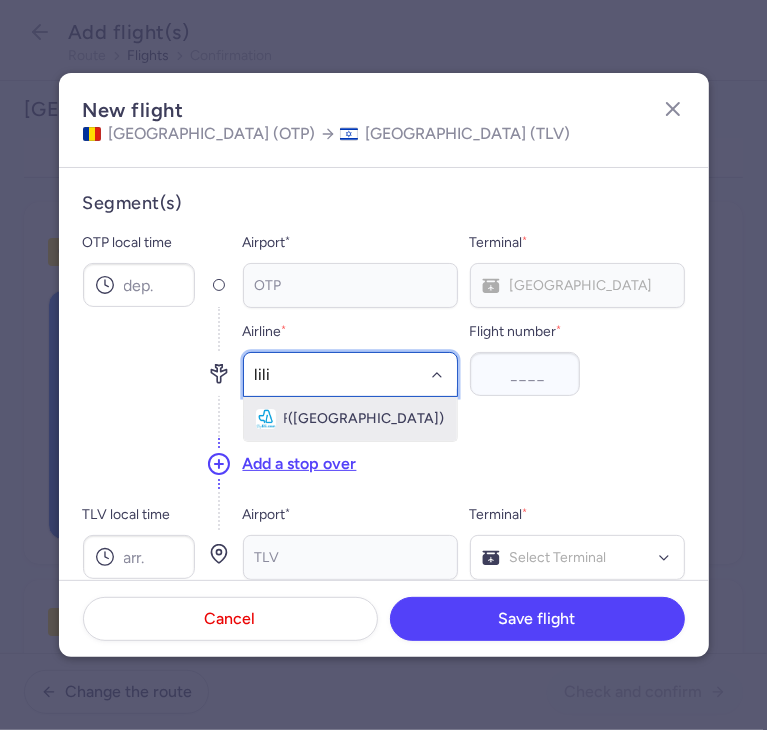 click on "([GEOGRAPHIC_DATA])" at bounding box center (367, 419) 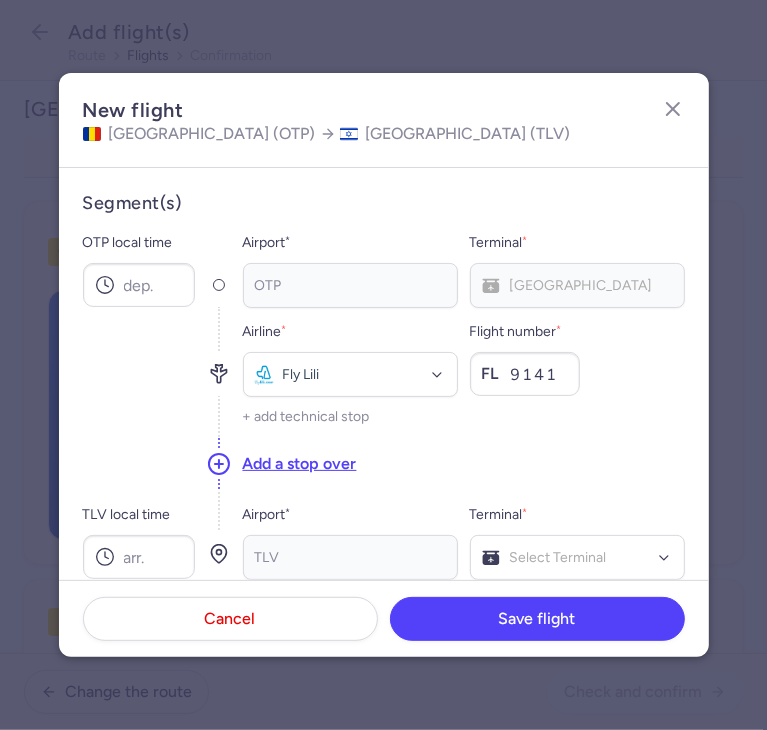 type on "9141" 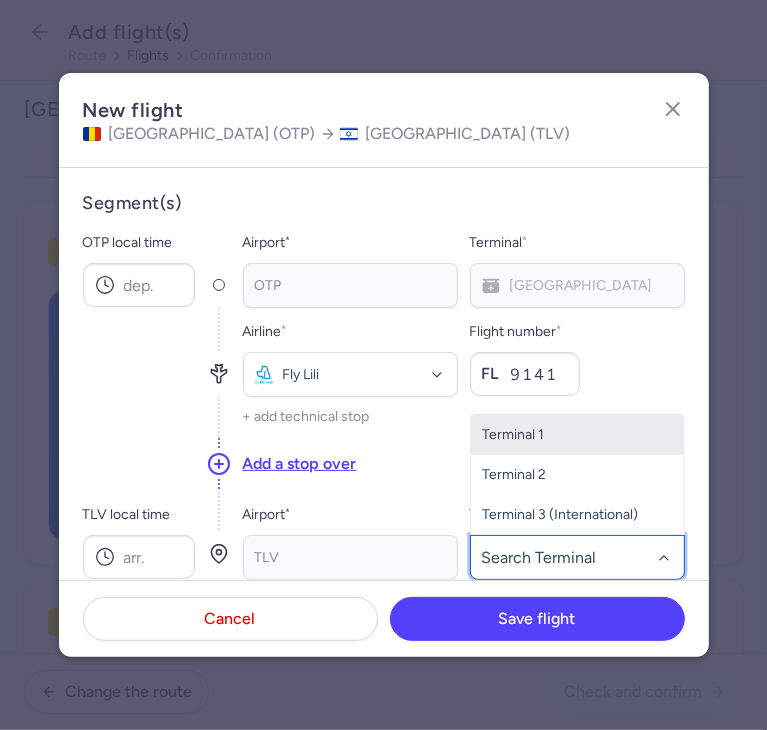 click on "Terminal 3 (International)" at bounding box center [577, 515] 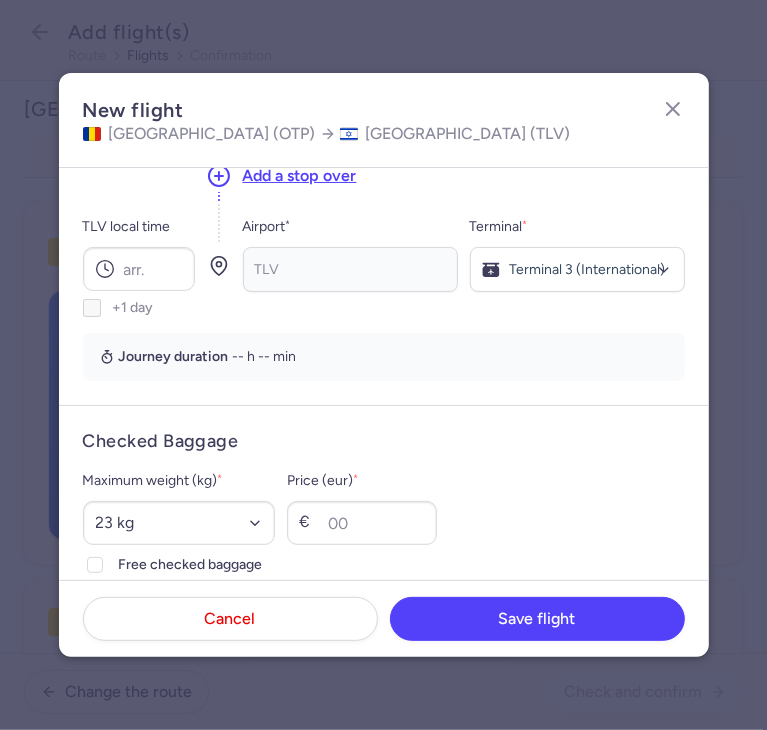 scroll, scrollTop: 300, scrollLeft: 0, axis: vertical 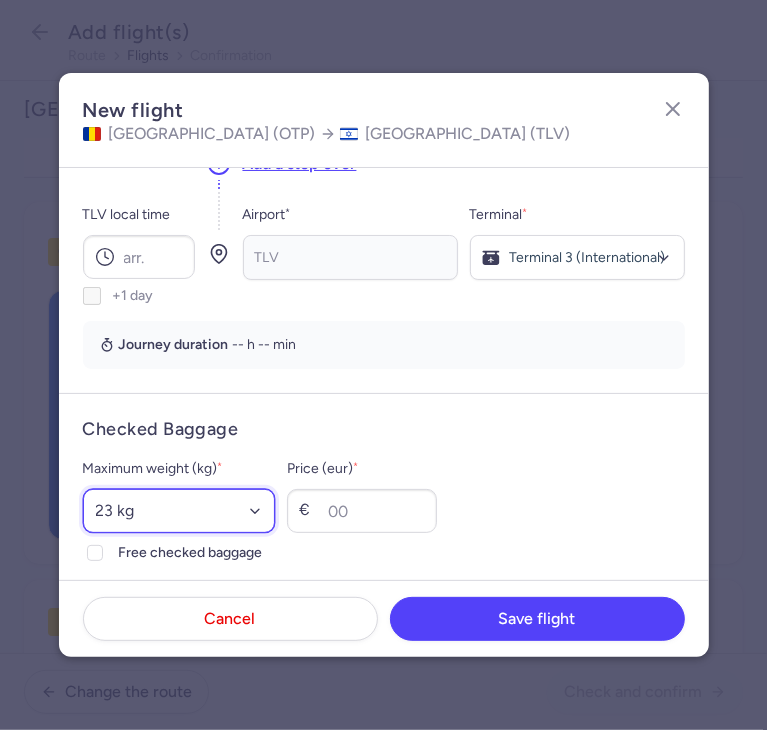 click on "Select an option 15 kg 16 kg 17 kg 18 kg 19 kg 20 kg 21 kg 22 kg 23 kg 24 kg 25 kg 26 kg 27 kg 28 kg 29 kg 30 kg 31 kg 32 kg 33 kg 34 kg 35 kg" at bounding box center (179, 511) 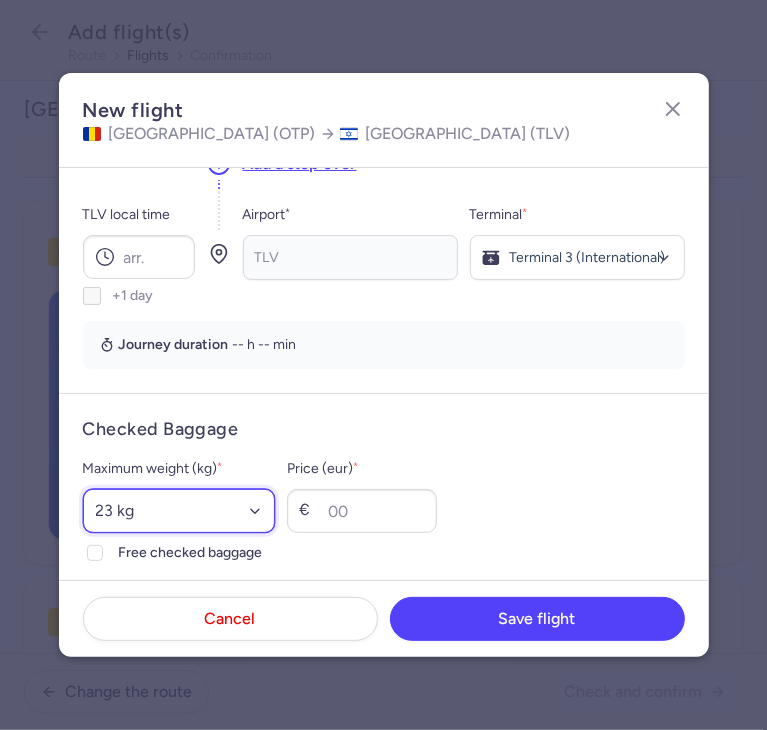 select on "20" 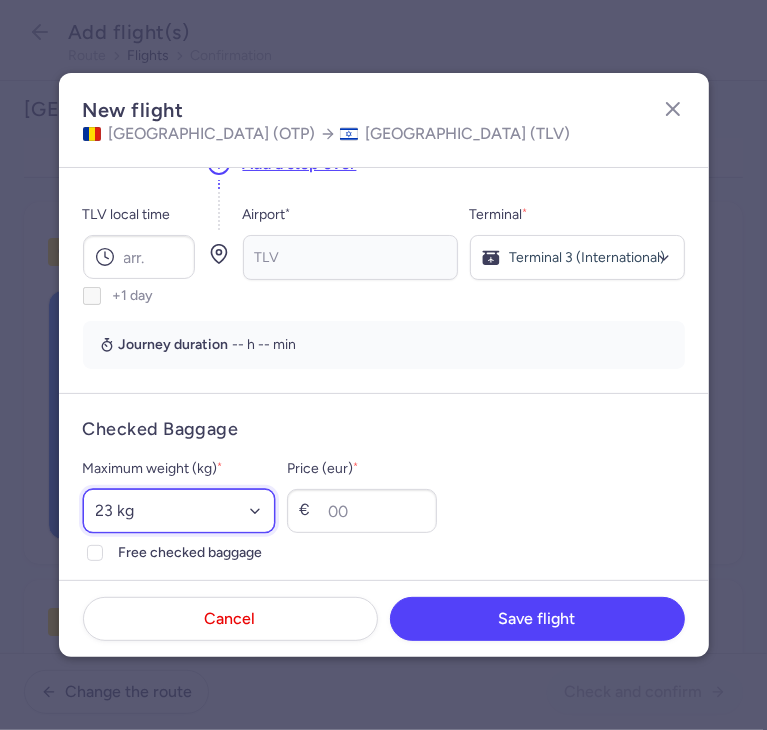 click on "Select an option 15 kg 16 kg 17 kg 18 kg 19 kg 20 kg 21 kg 22 kg 23 kg 24 kg 25 kg 26 kg 27 kg 28 kg 29 kg 30 kg 31 kg 32 kg 33 kg 34 kg 35 kg" at bounding box center (179, 511) 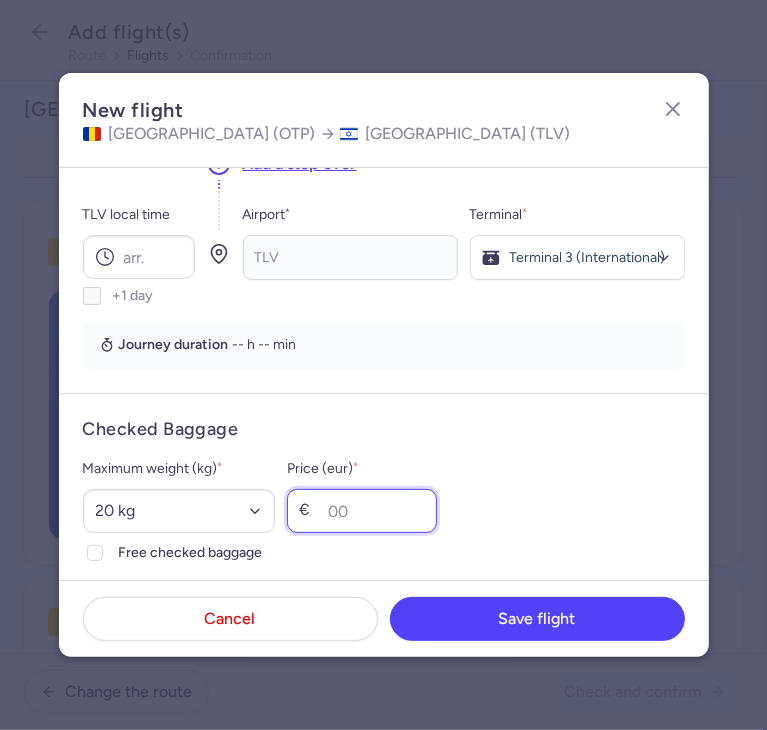 click on "Price (eur)  *" at bounding box center [362, 511] 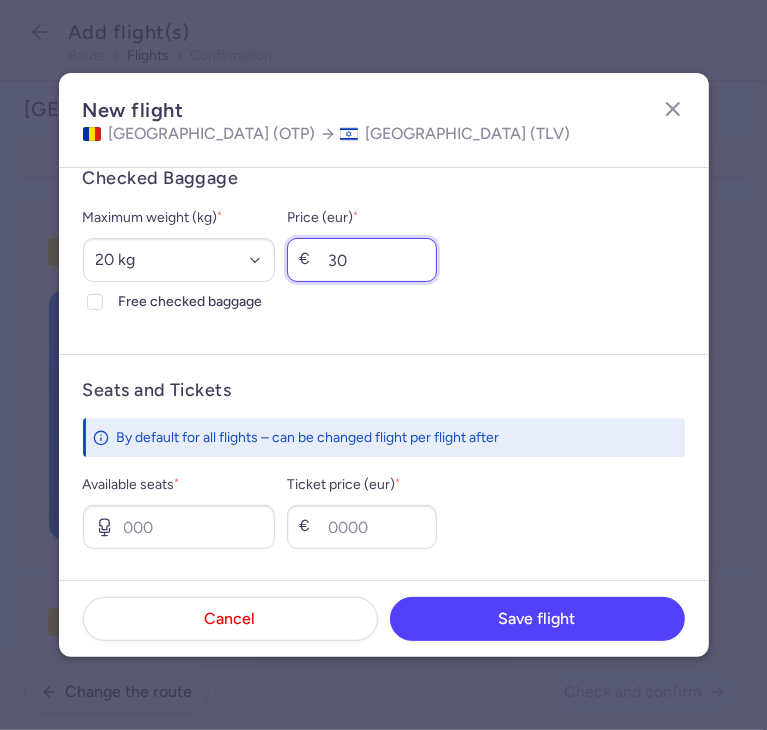 scroll, scrollTop: 600, scrollLeft: 0, axis: vertical 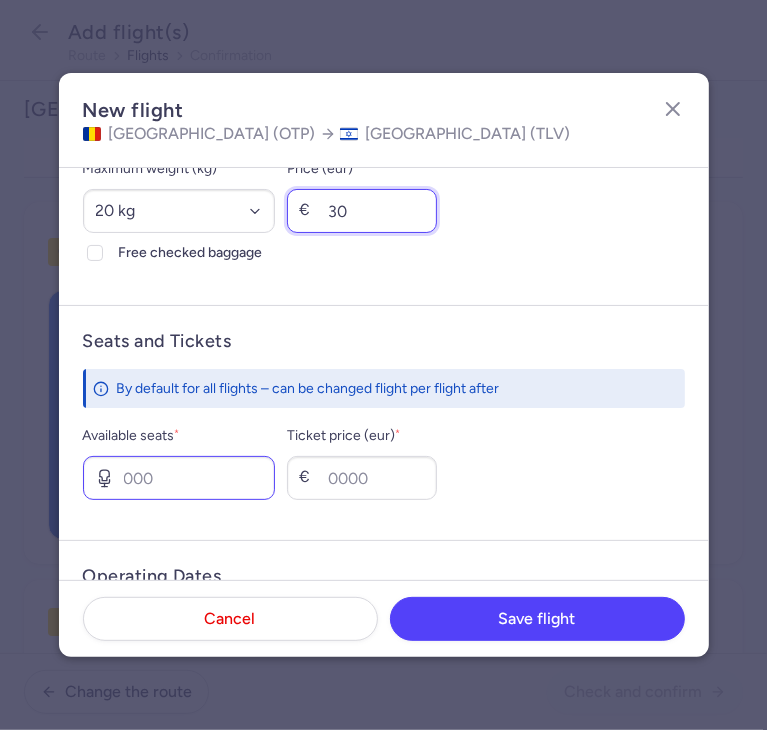 type on "30" 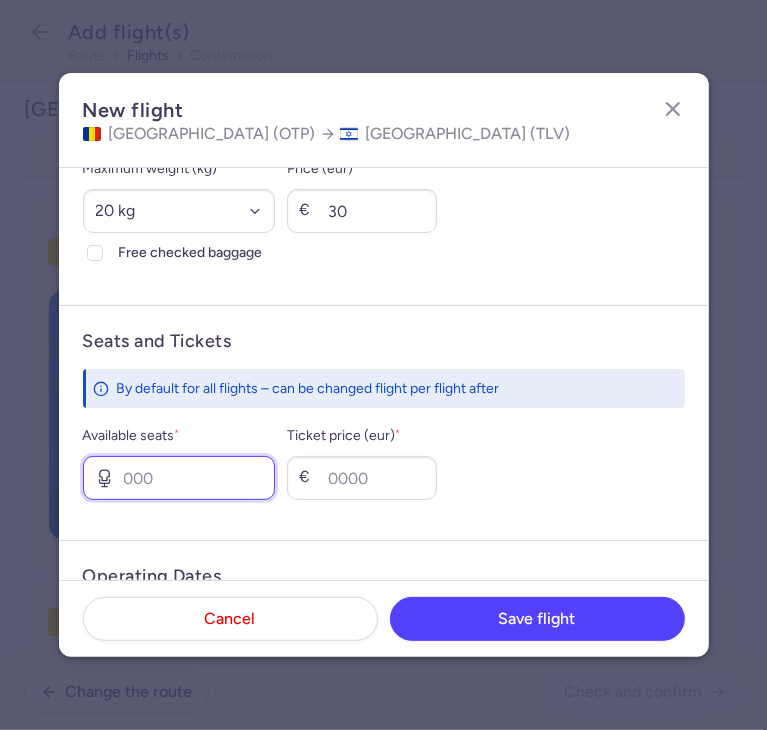 click on "Available seats  *" at bounding box center (179, 478) 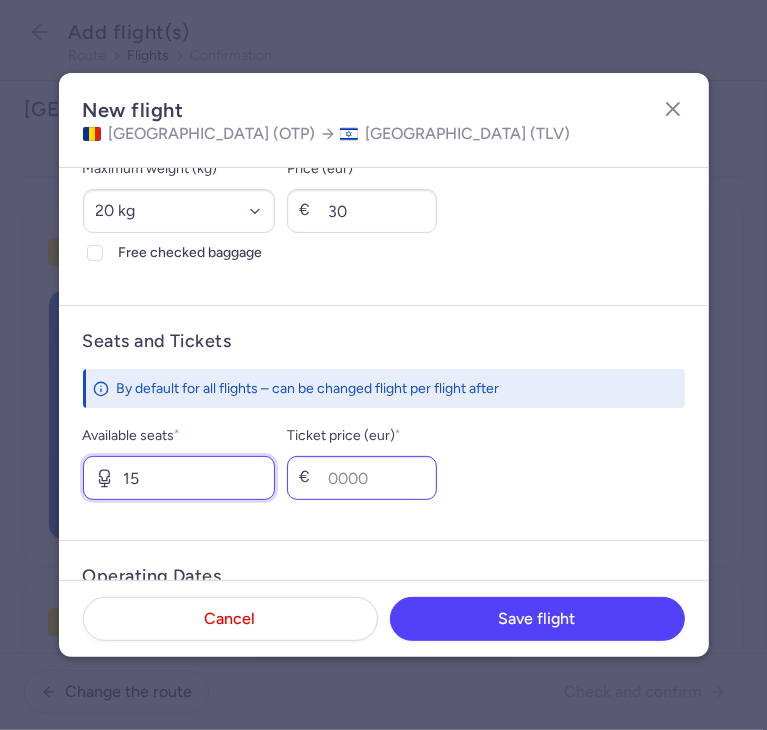 type on "15" 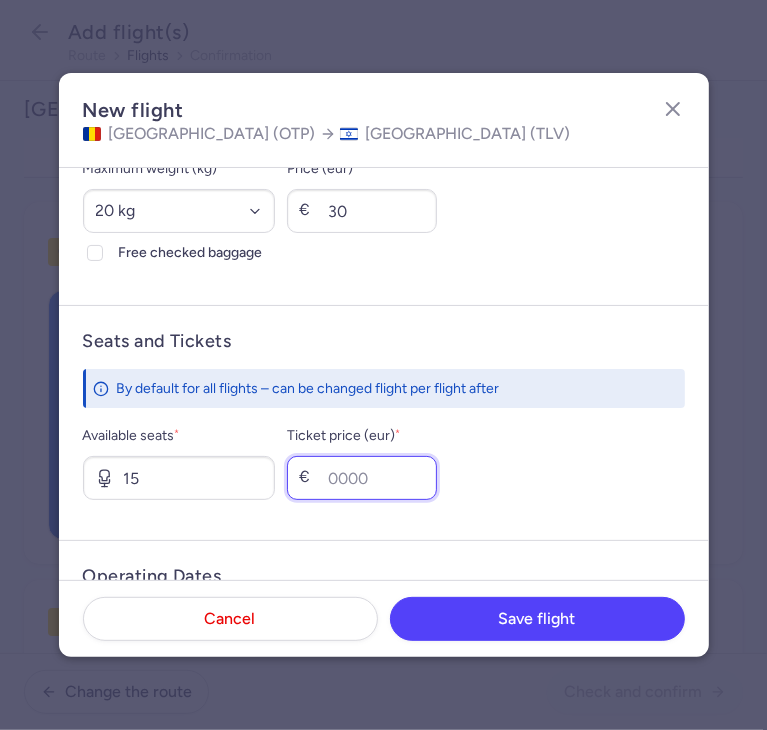 click on "Ticket price (eur)  *" at bounding box center (362, 478) 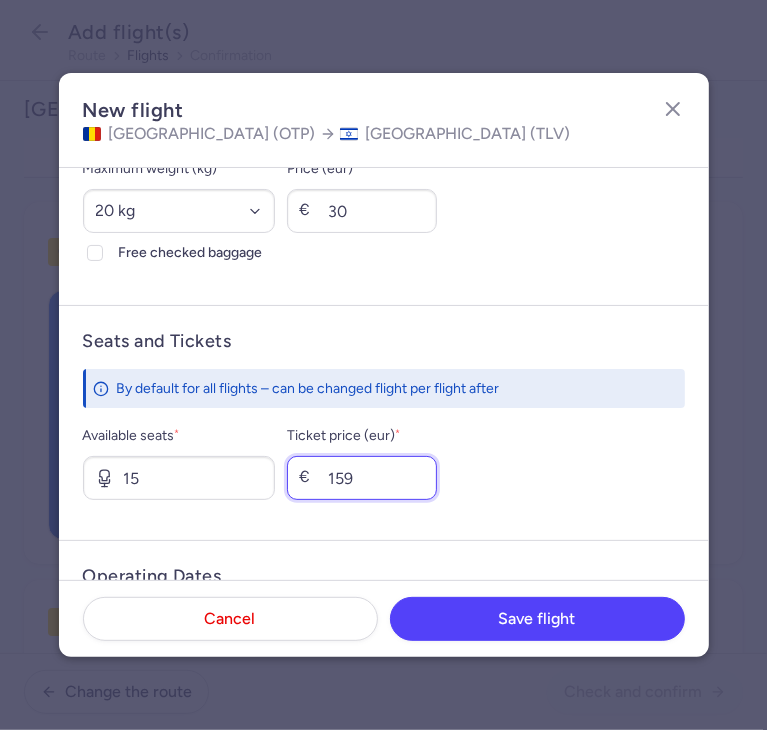 type on "159" 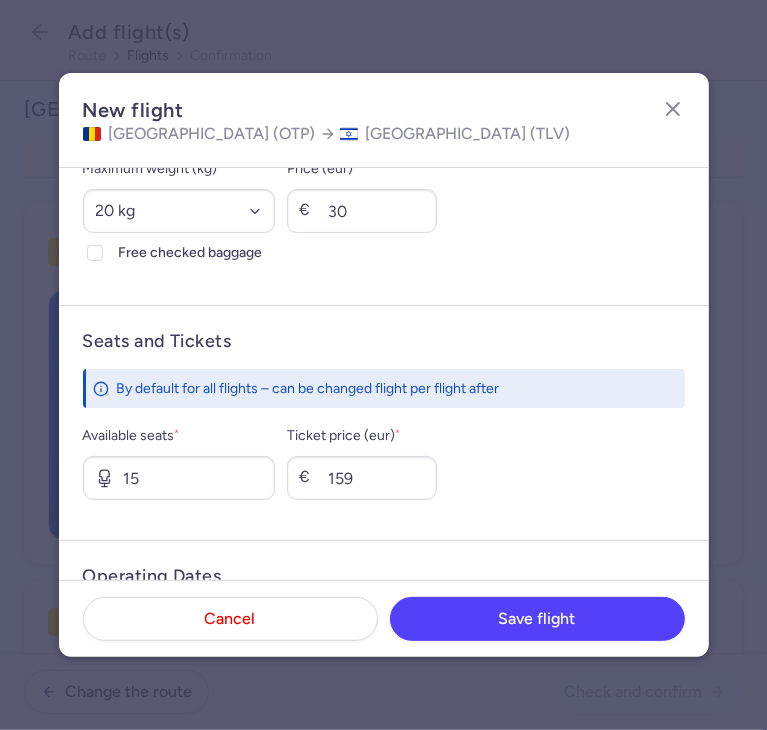 click on "Available seats  * 15 Ticket price (eur)  * € 159" at bounding box center (384, 462) 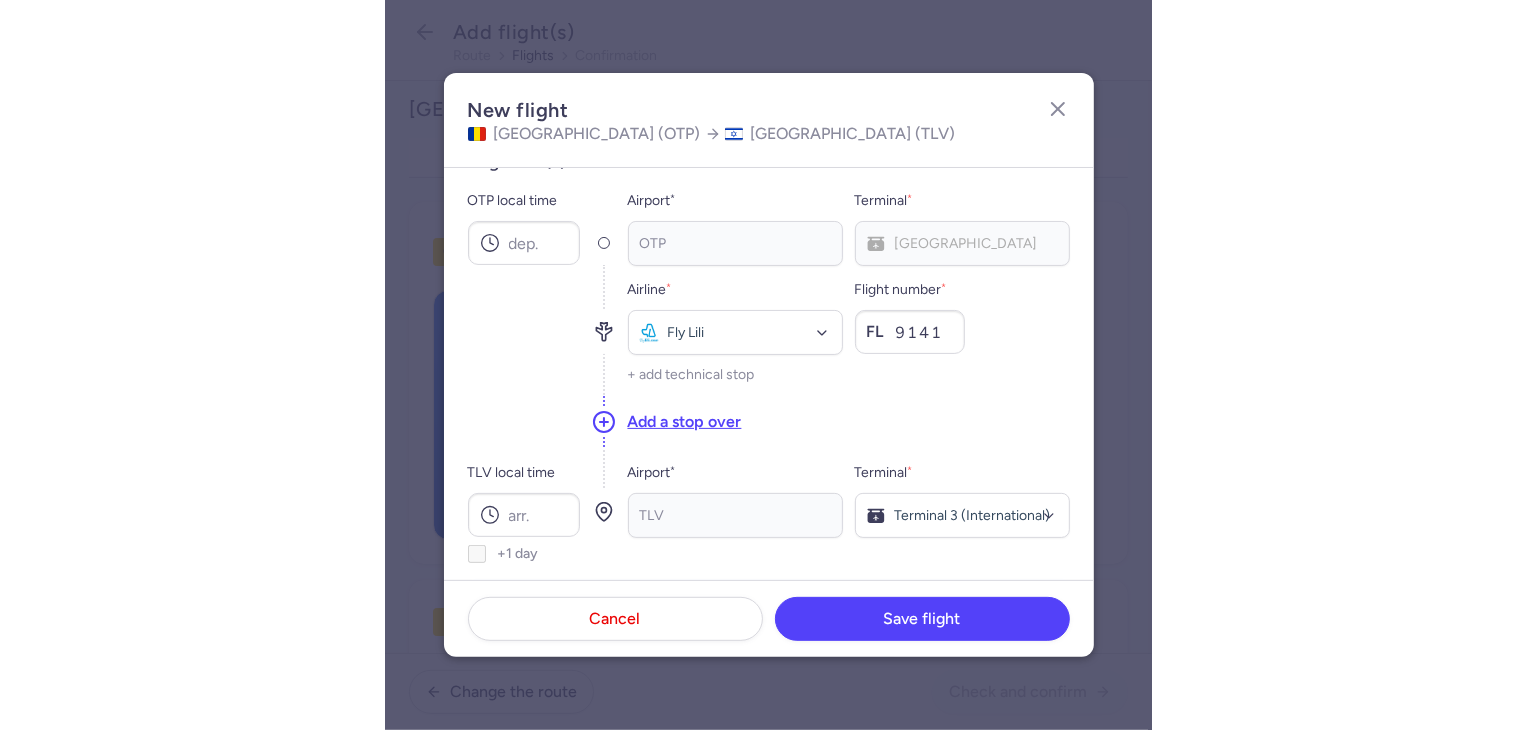 scroll, scrollTop: 0, scrollLeft: 0, axis: both 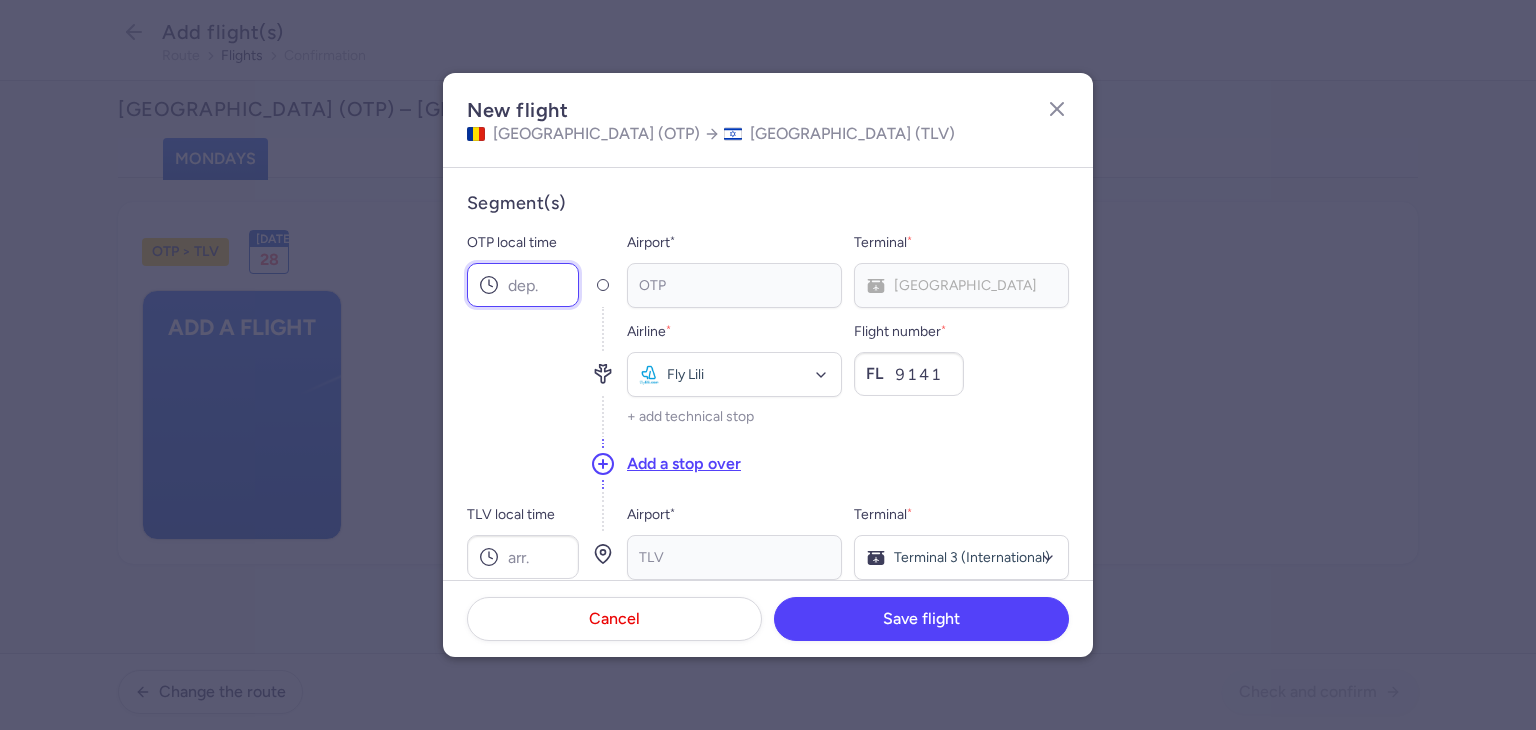 click on "OTP local time" at bounding box center [523, 285] 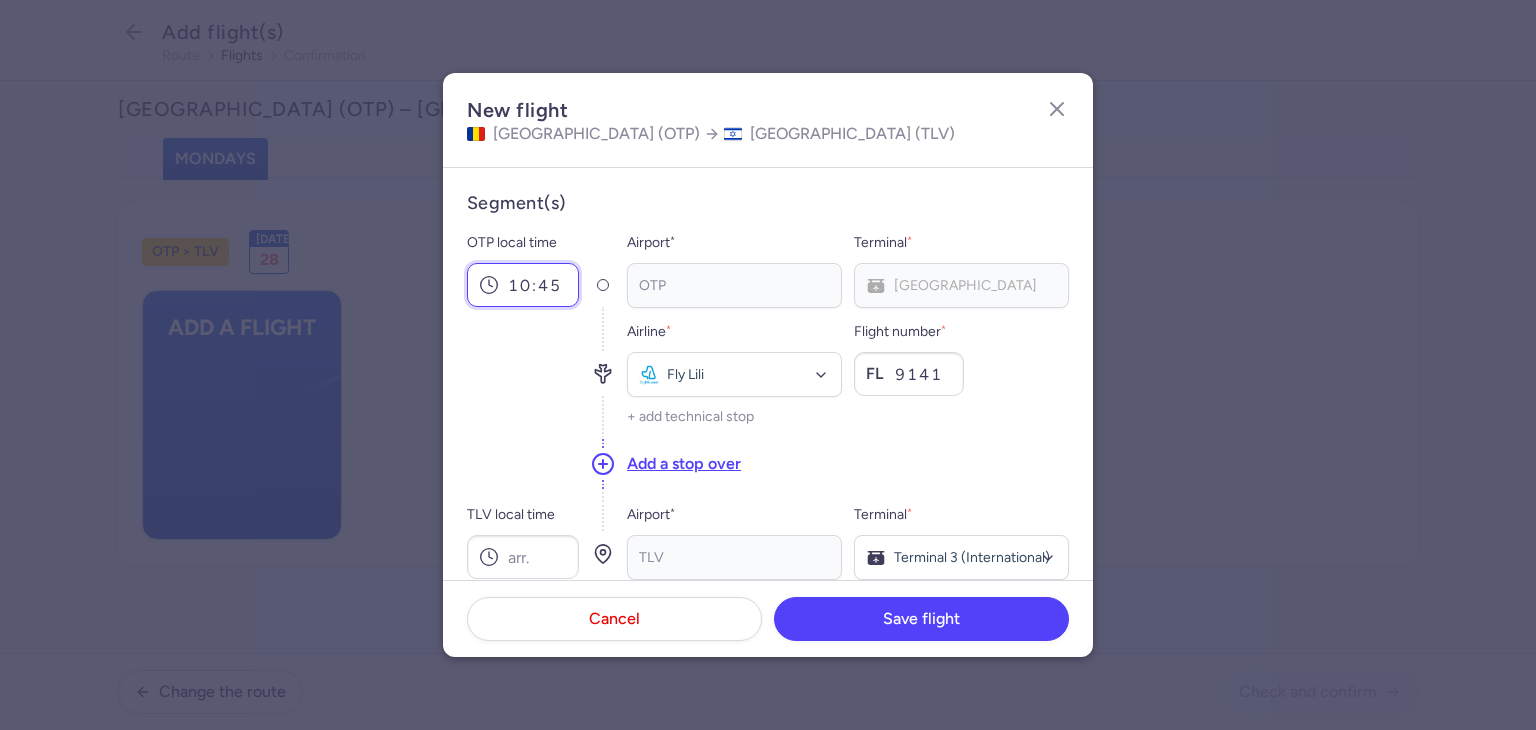 type on "10:45" 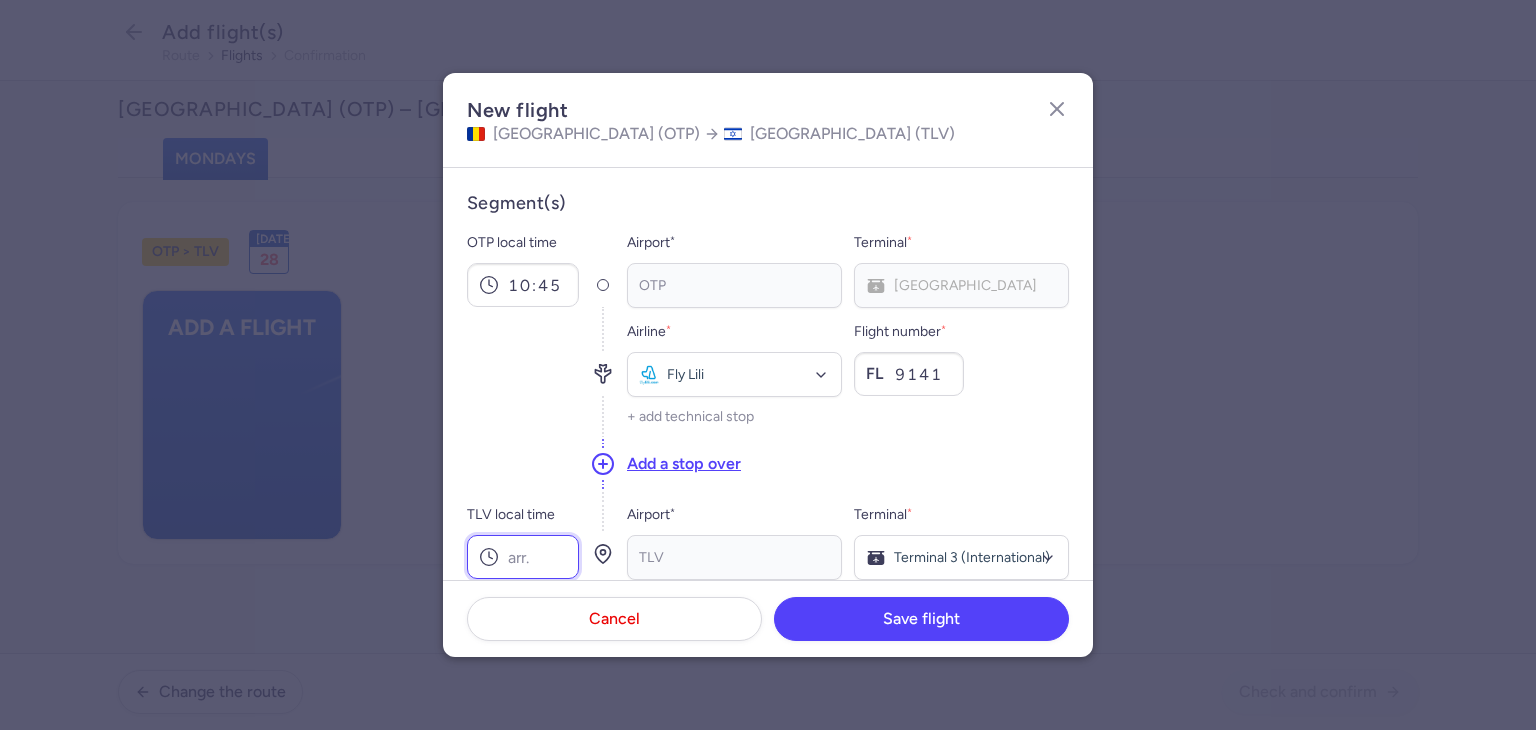 click on "TLV local time" at bounding box center (523, 557) 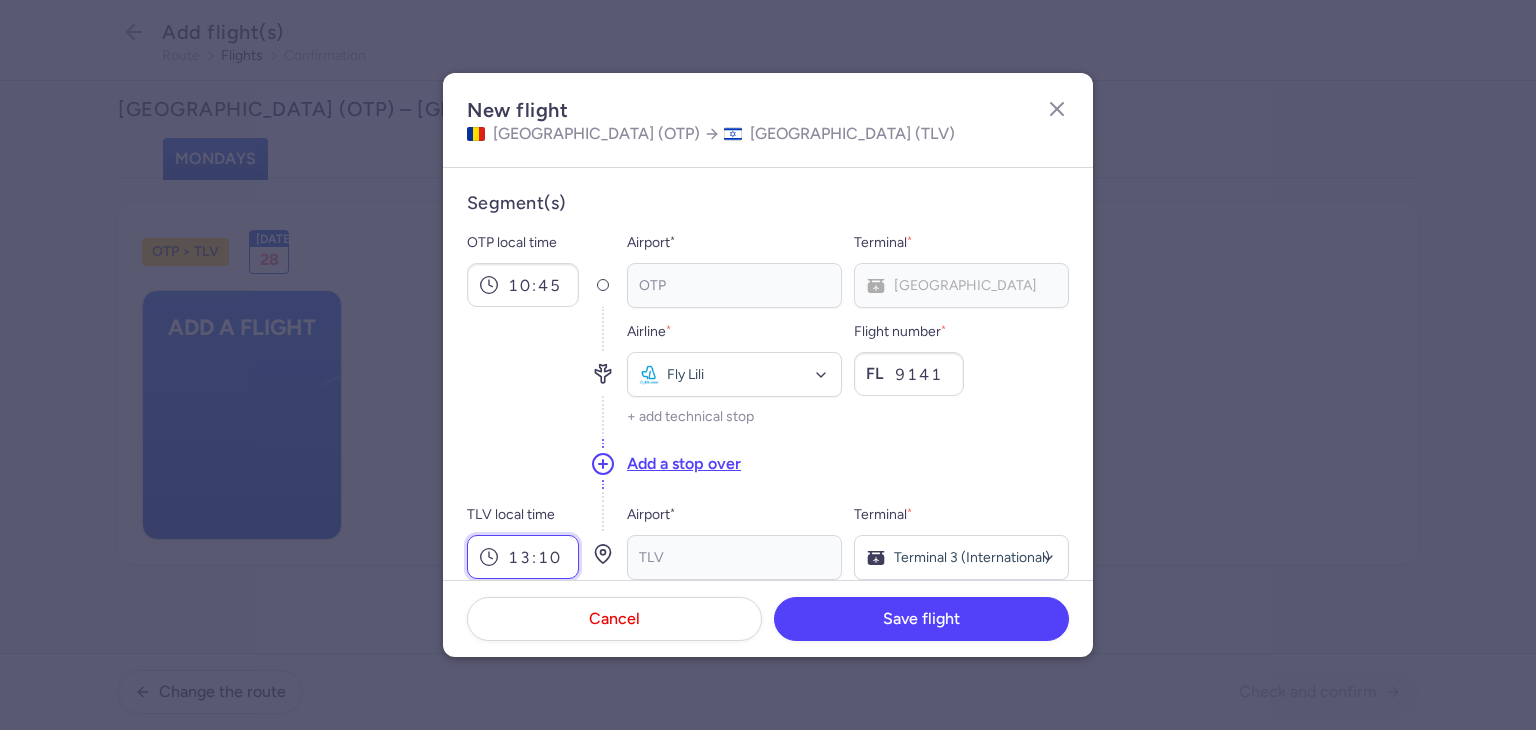 type on "13:10" 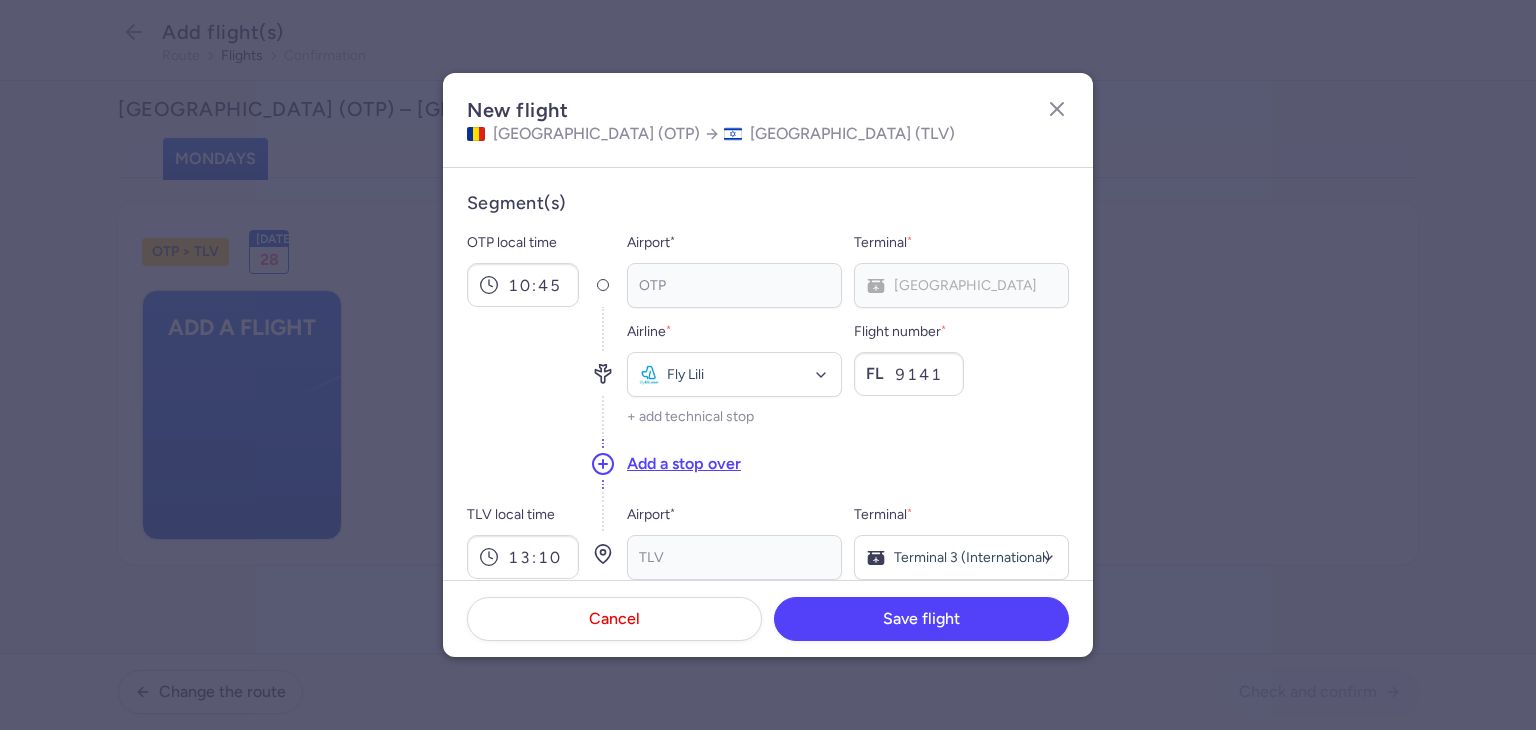 click at bounding box center (523, 372) 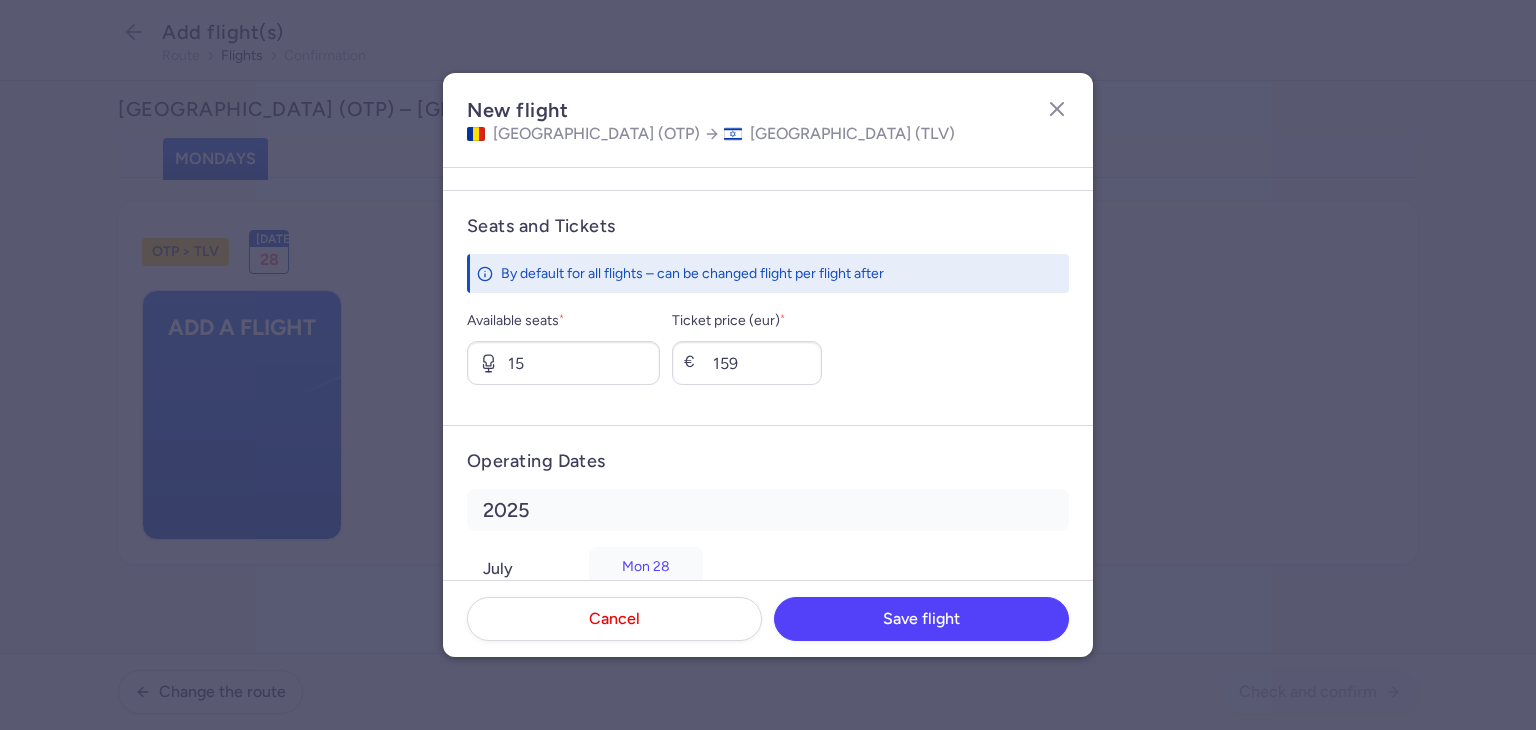 scroll, scrollTop: 786, scrollLeft: 0, axis: vertical 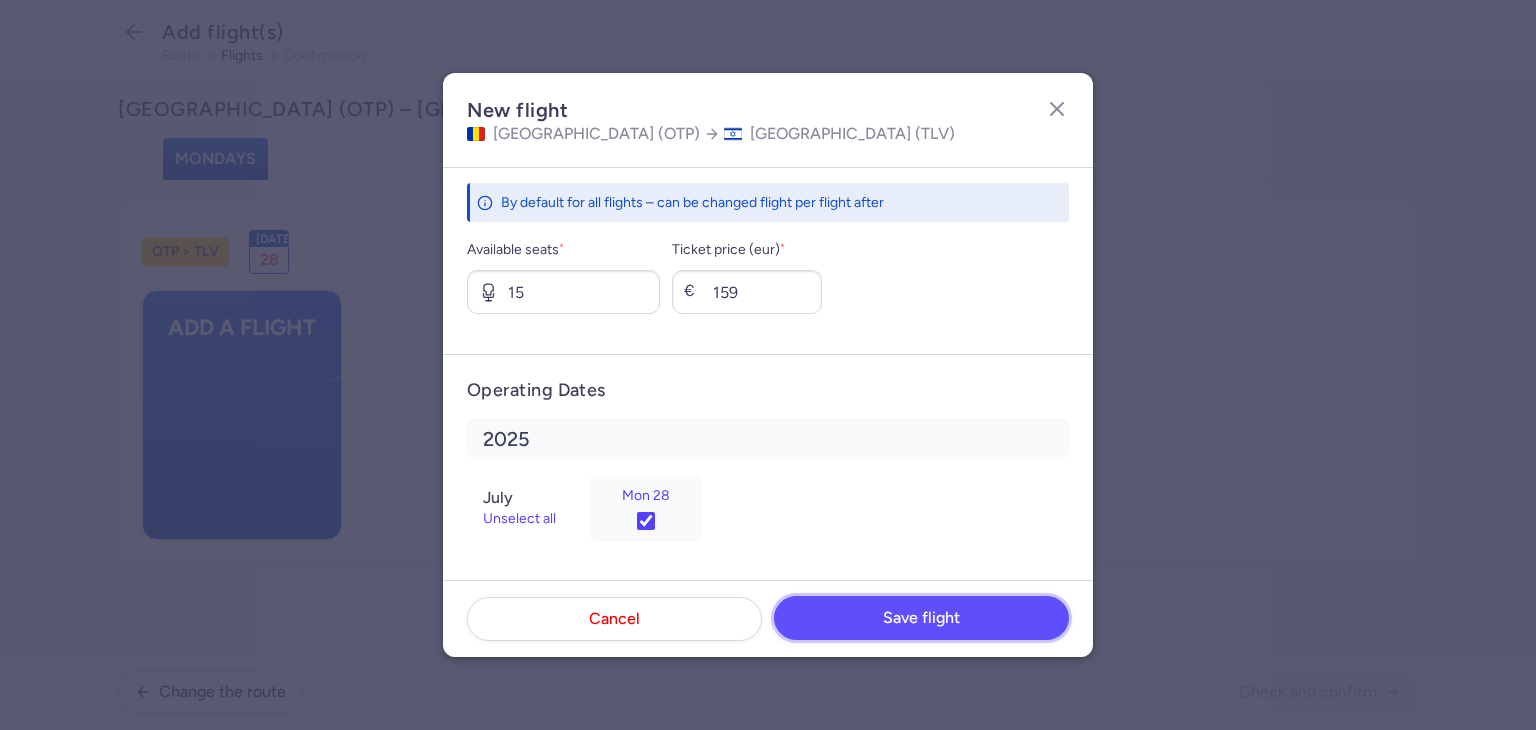 click on "Save flight" at bounding box center (921, 618) 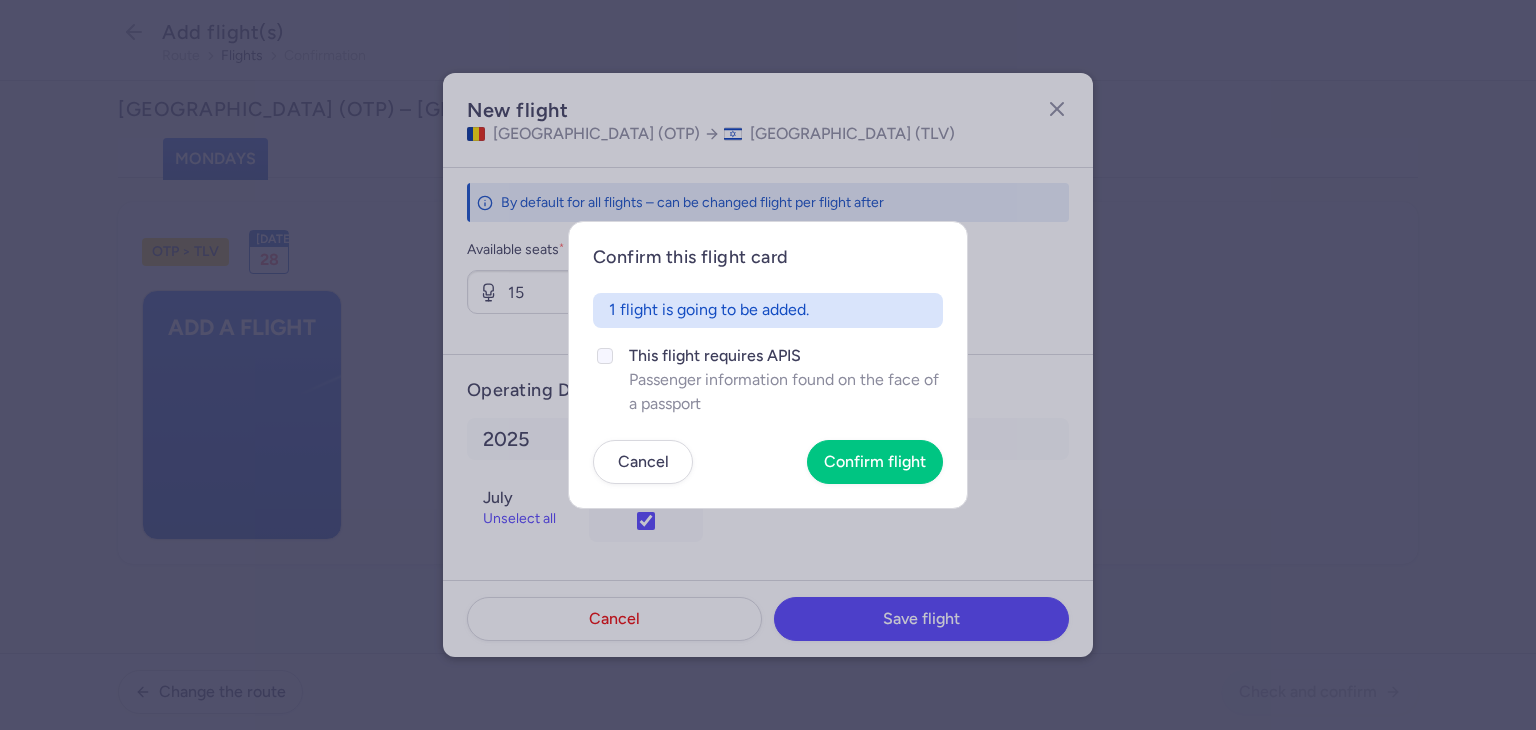 click on "This flight requires APIS" 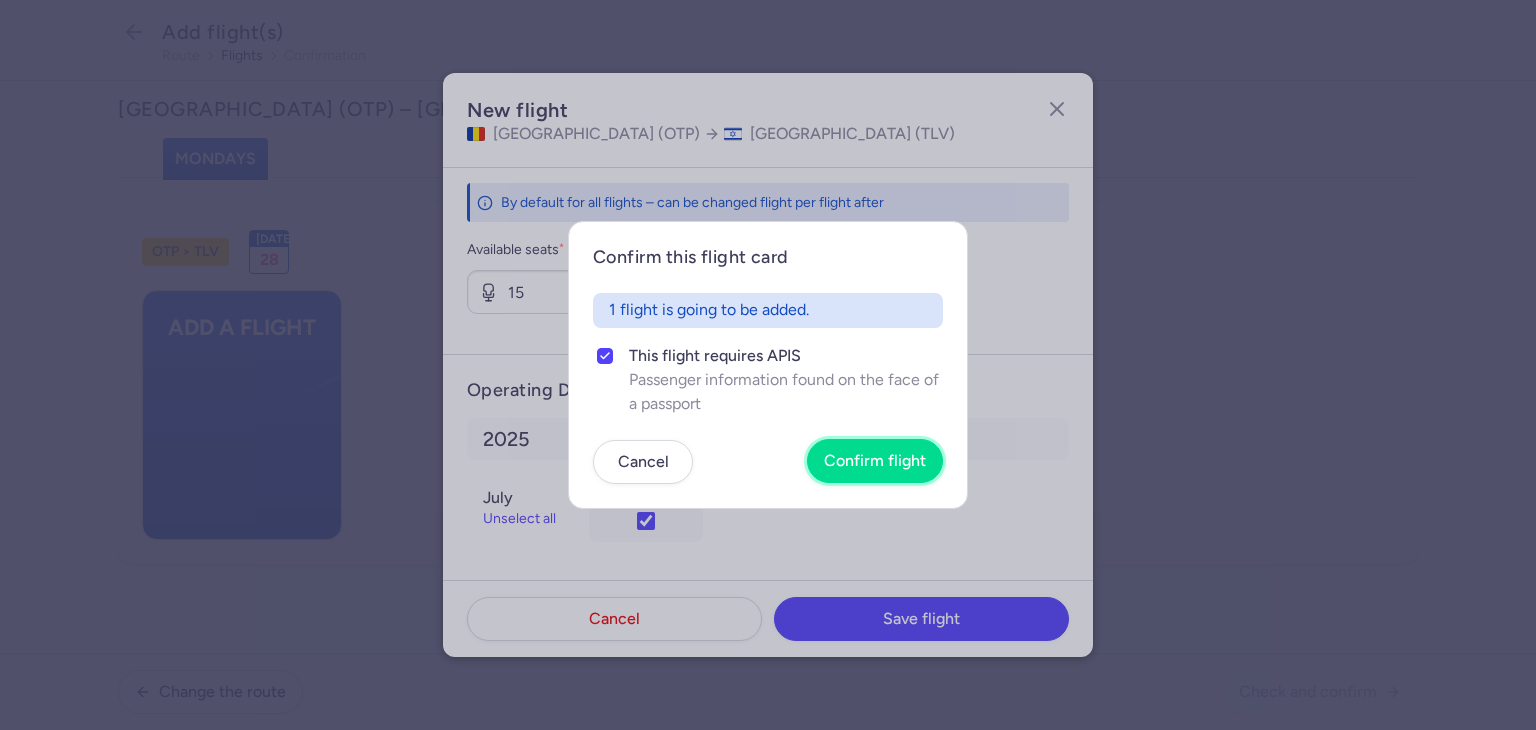 click on "Confirm flight" at bounding box center (875, 461) 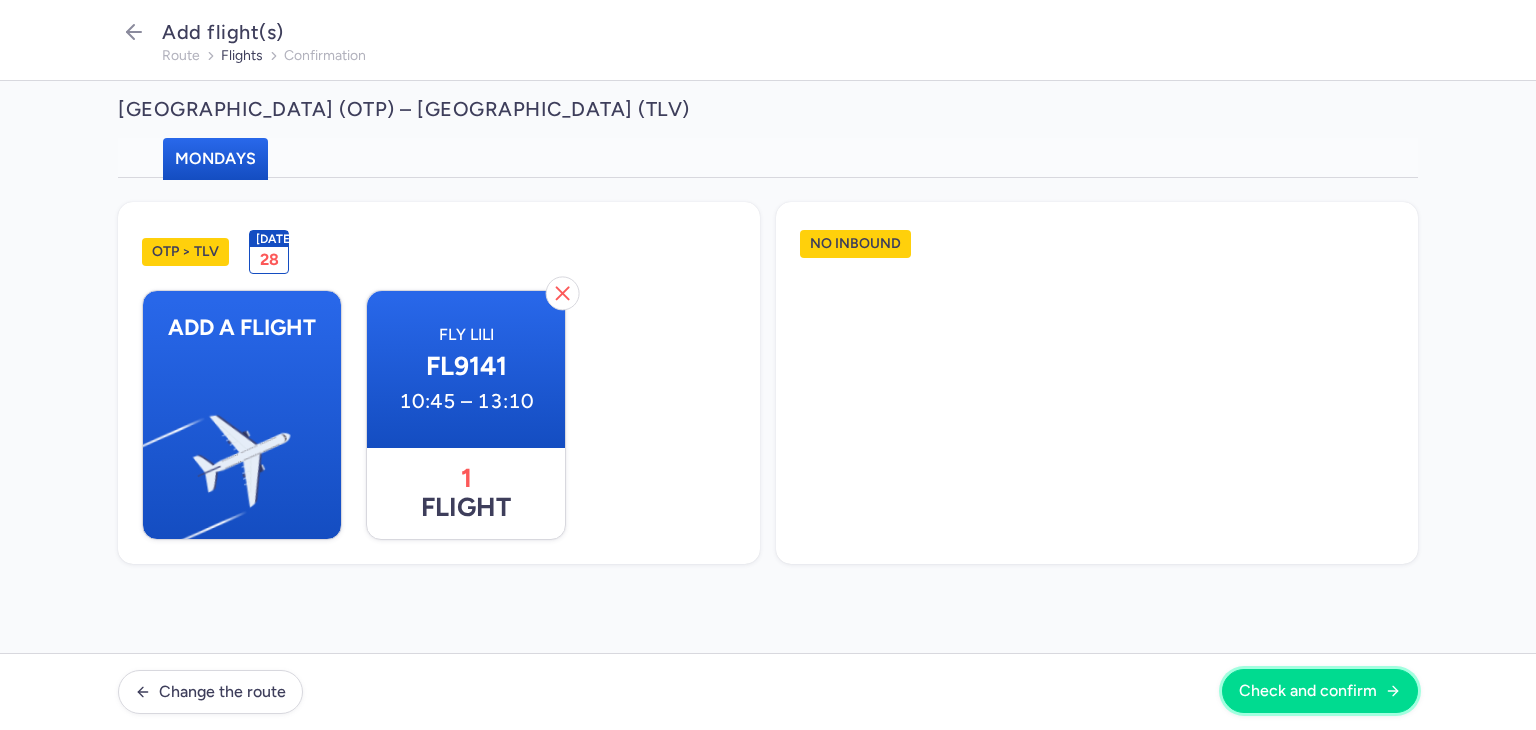 click on "Check and confirm" at bounding box center (1308, 691) 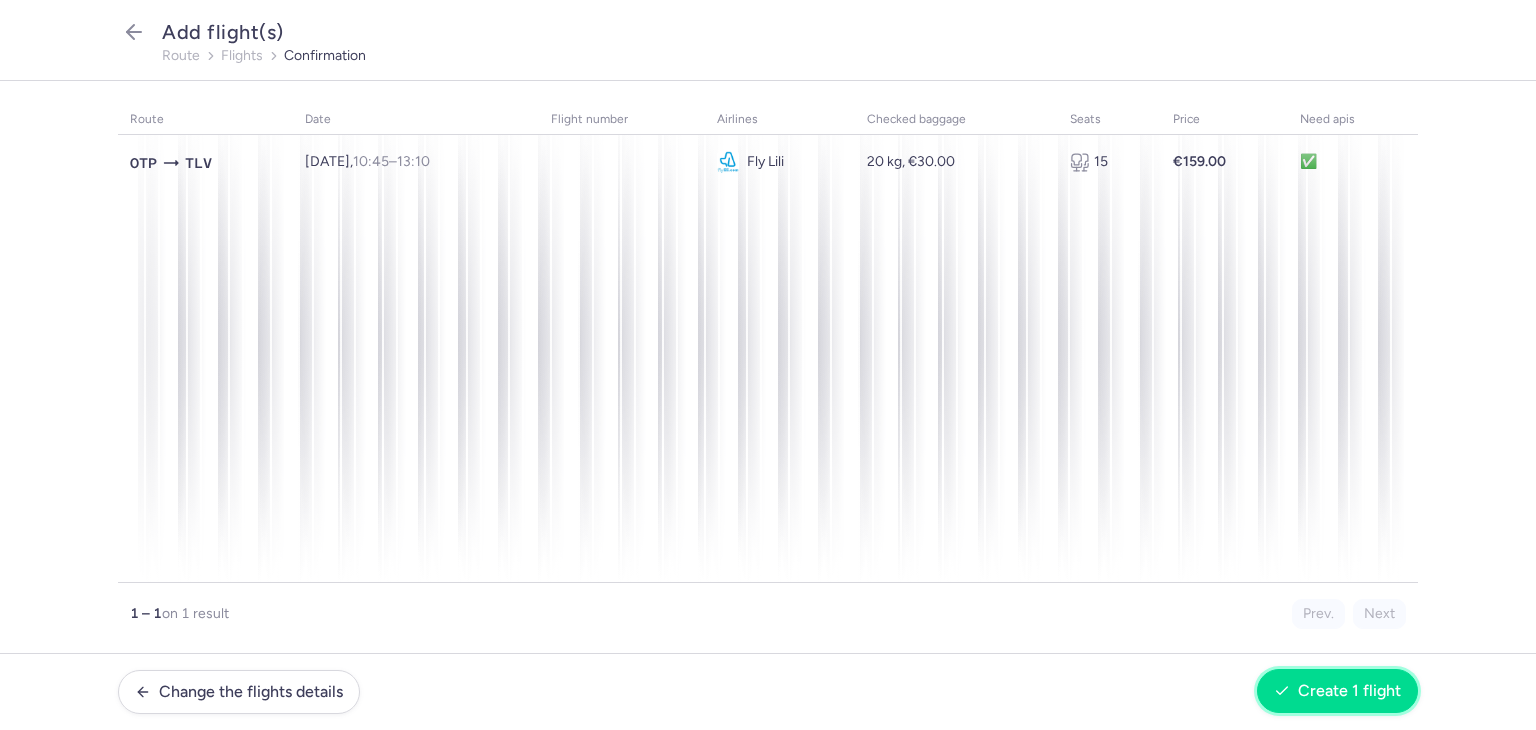 click on "Create 1 flight" at bounding box center (1349, 691) 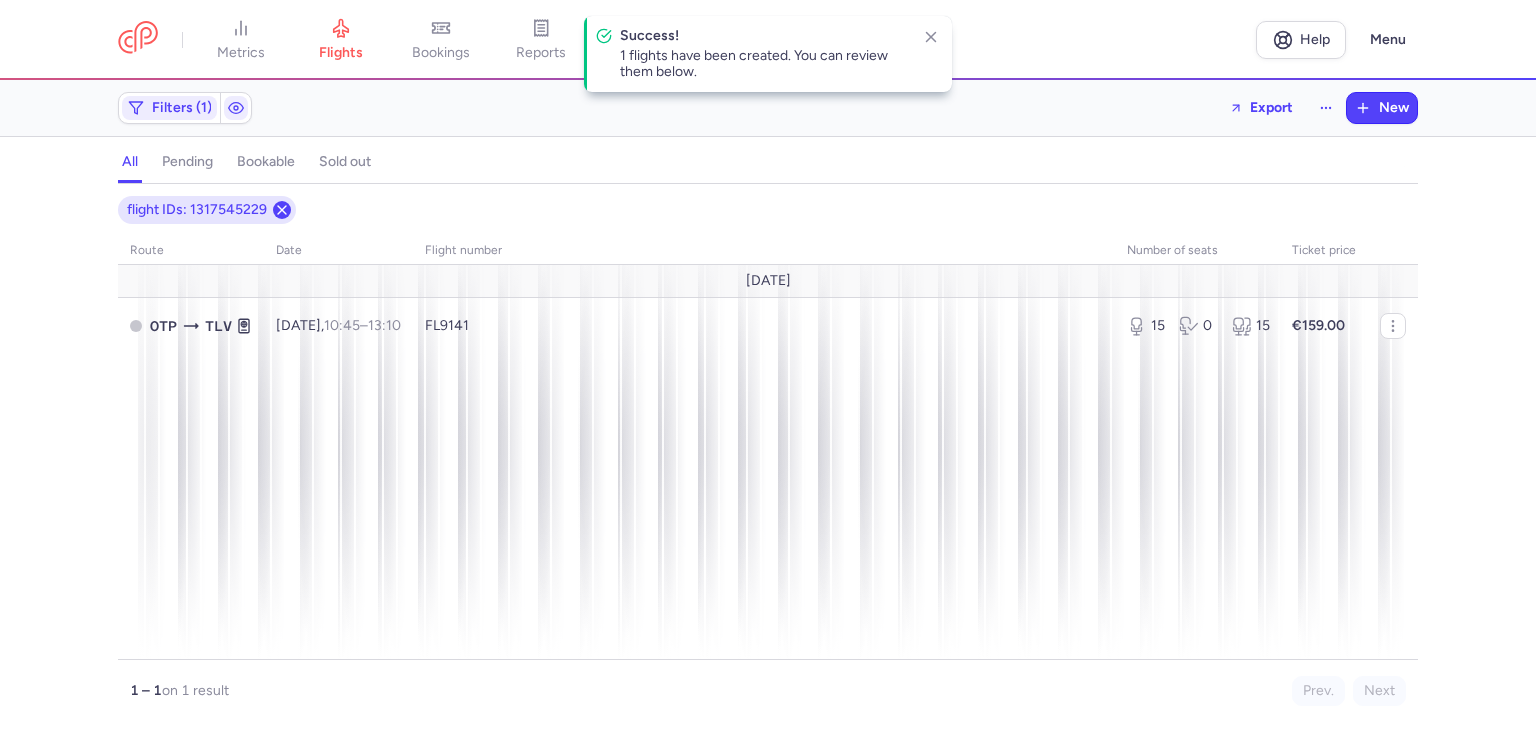 click 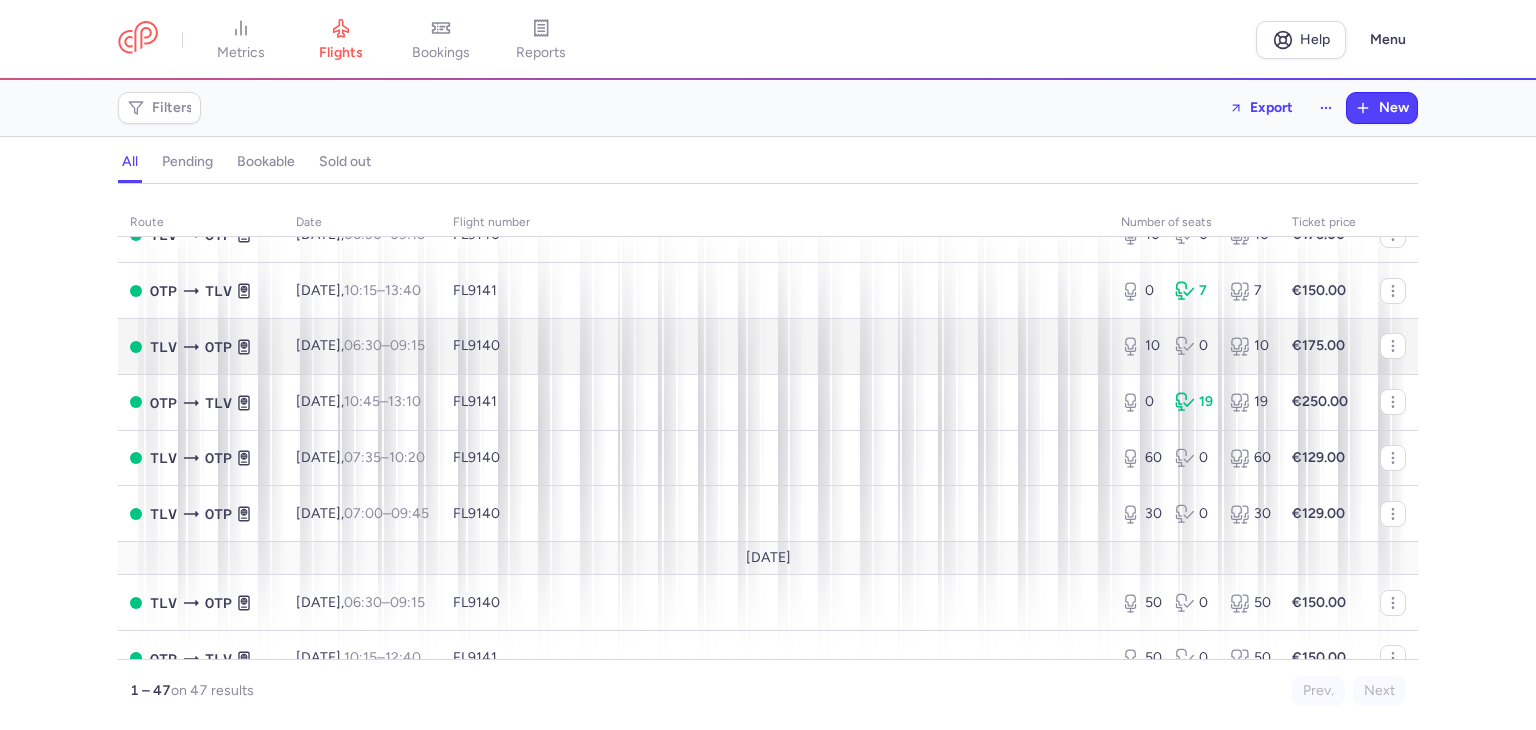 scroll, scrollTop: 800, scrollLeft: 0, axis: vertical 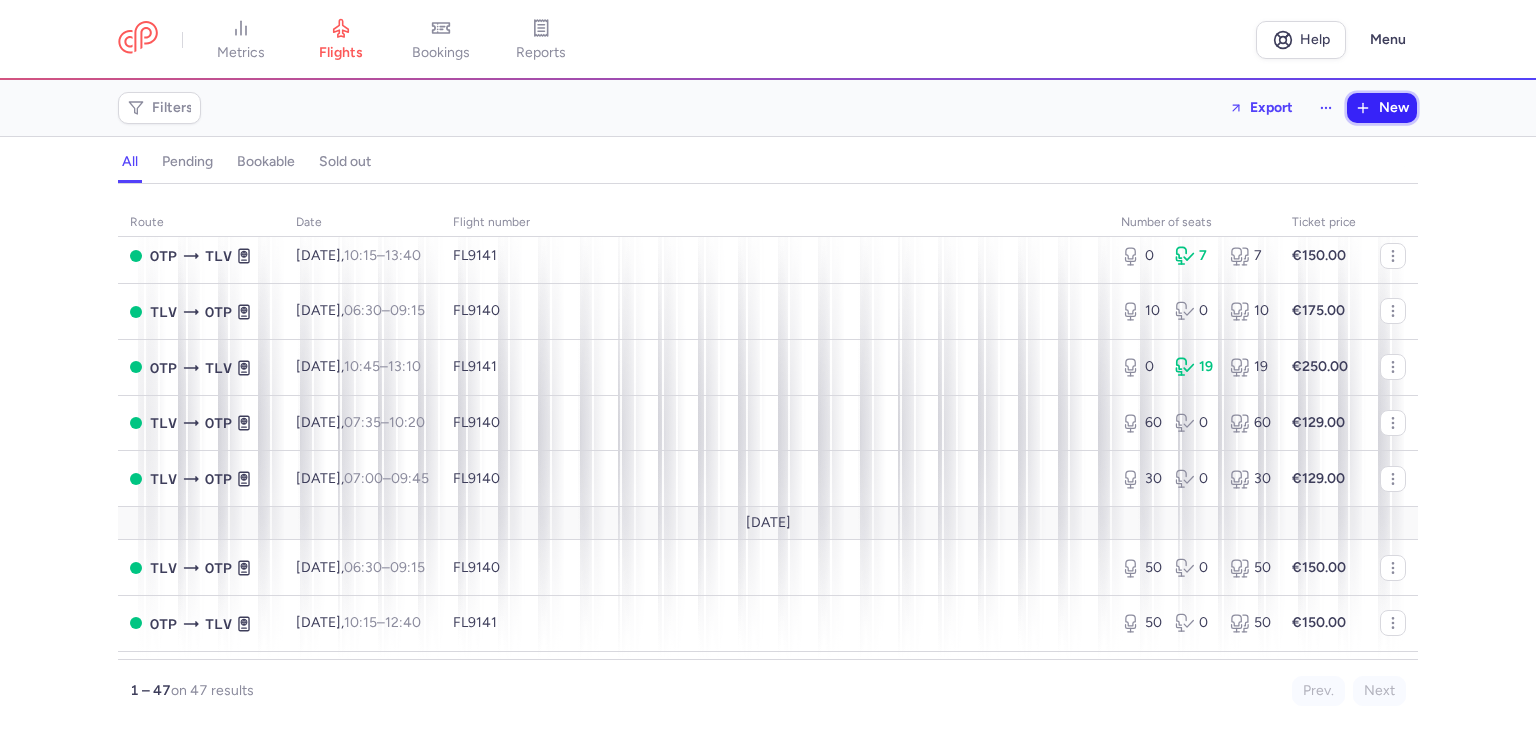 click on "New" at bounding box center (1382, 108) 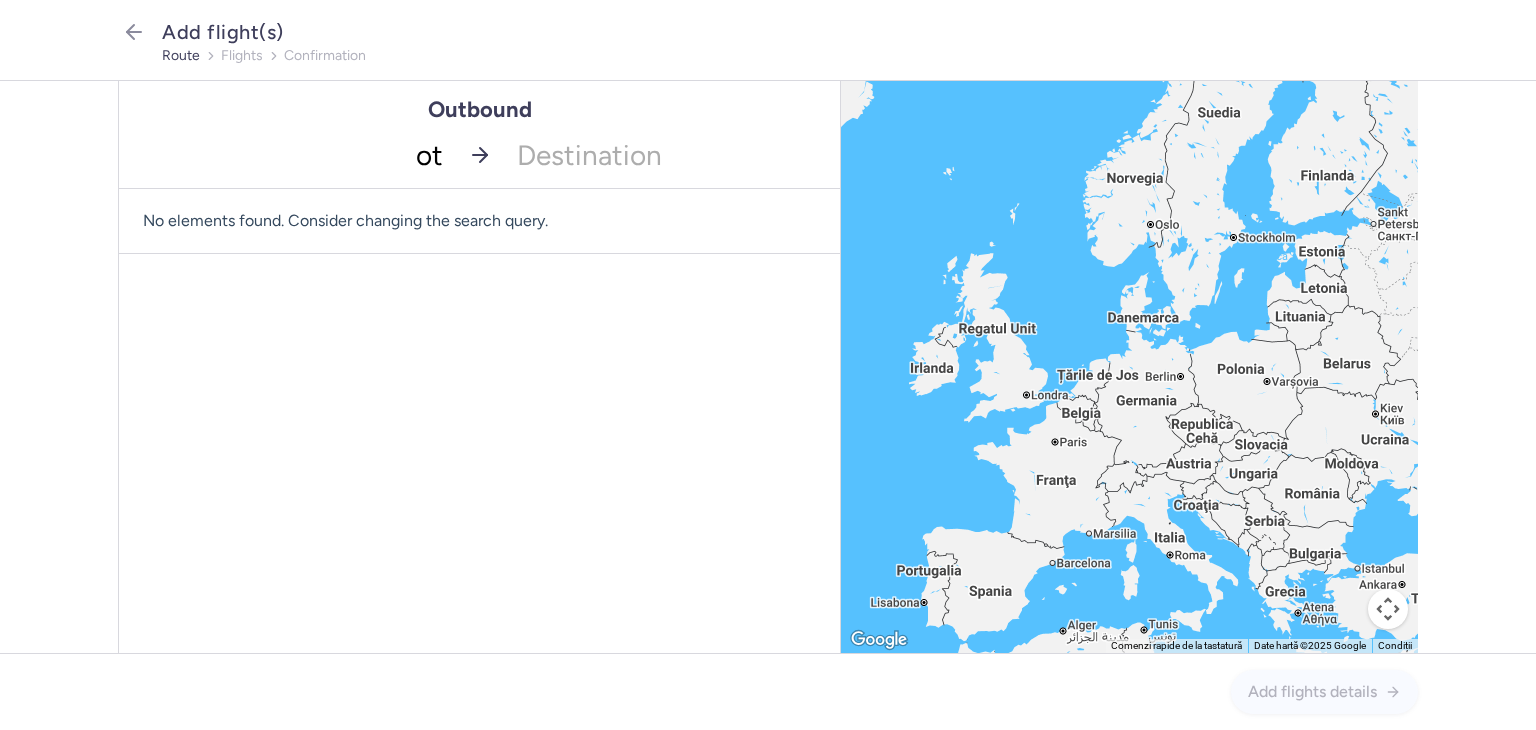 type on "otp" 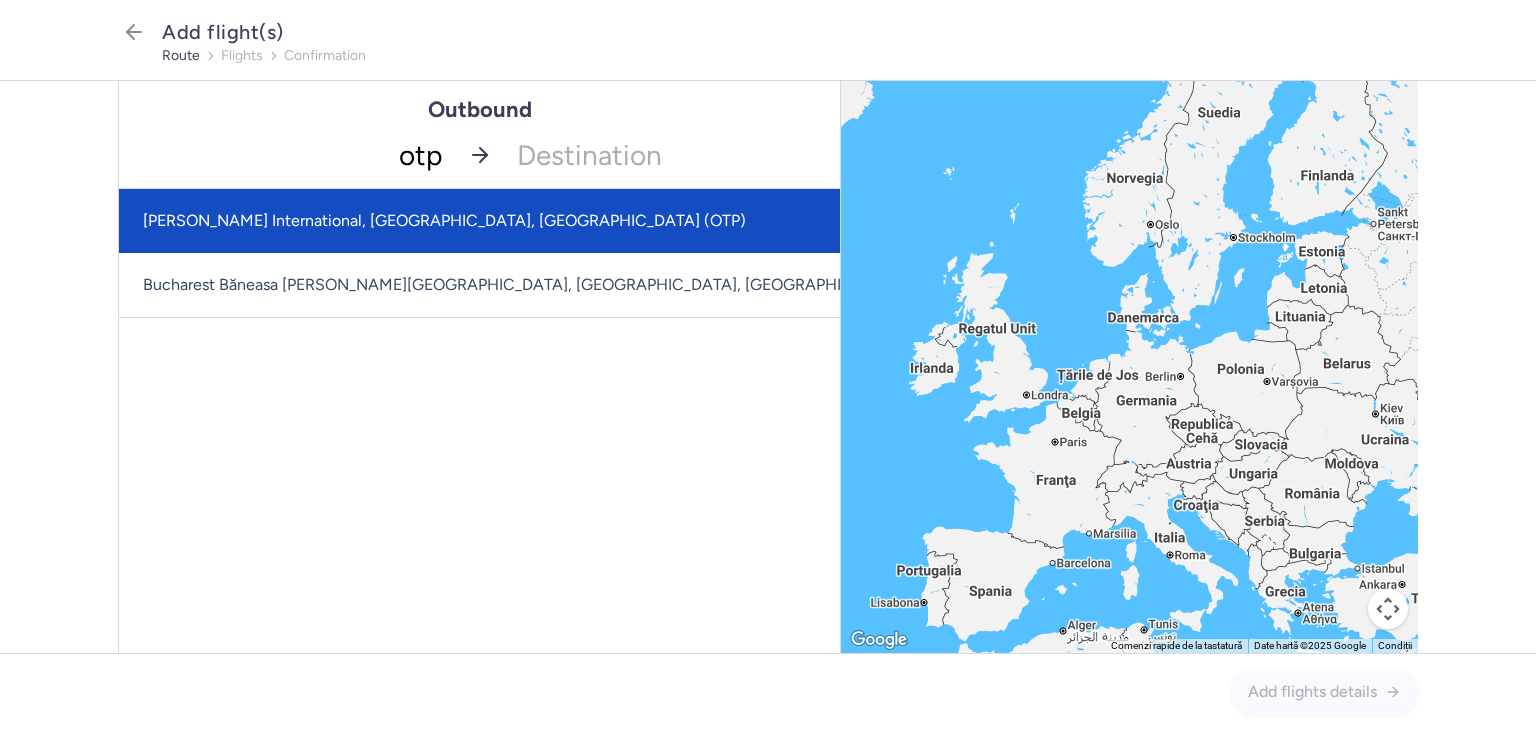 click on "[PERSON_NAME] International, [GEOGRAPHIC_DATA], [GEOGRAPHIC_DATA] (OTP)" 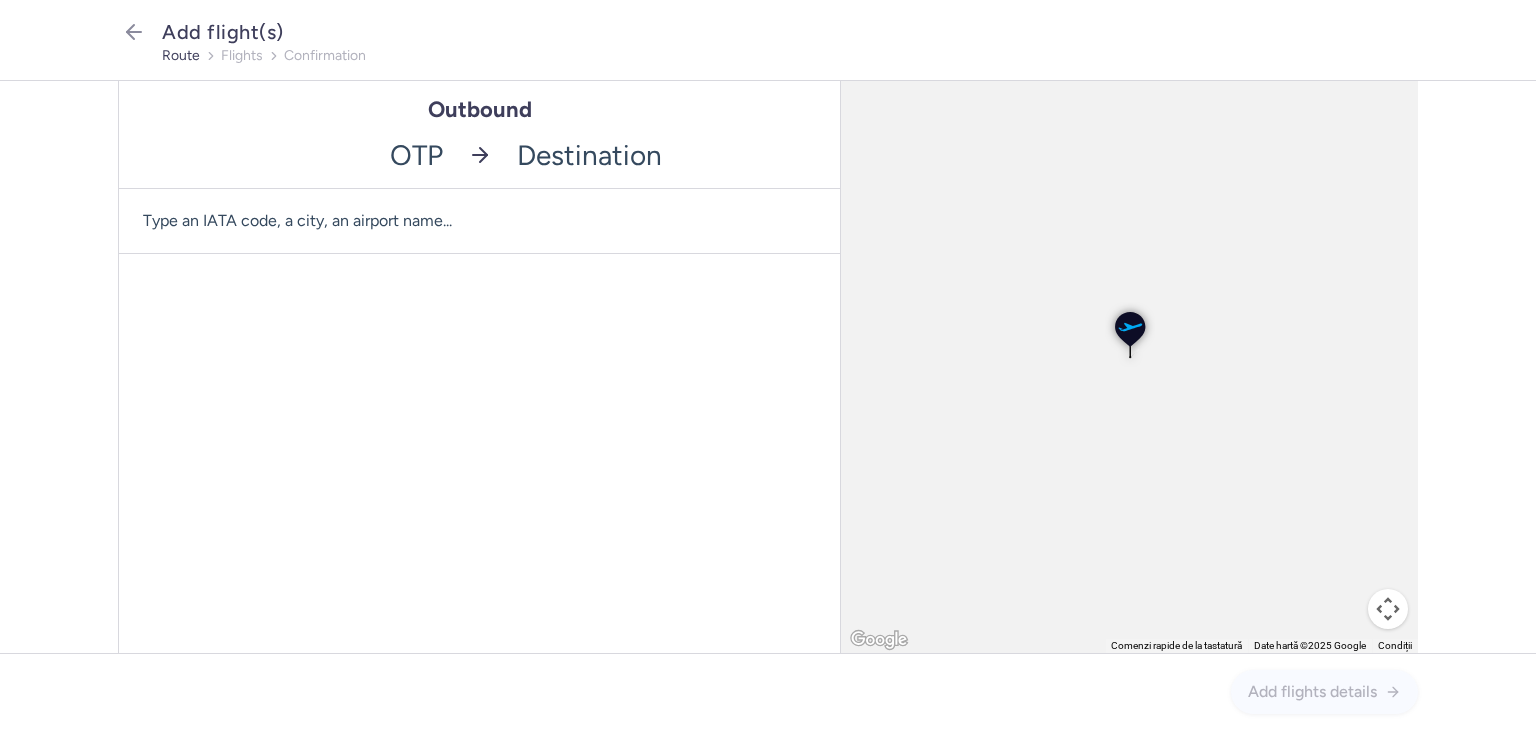 click 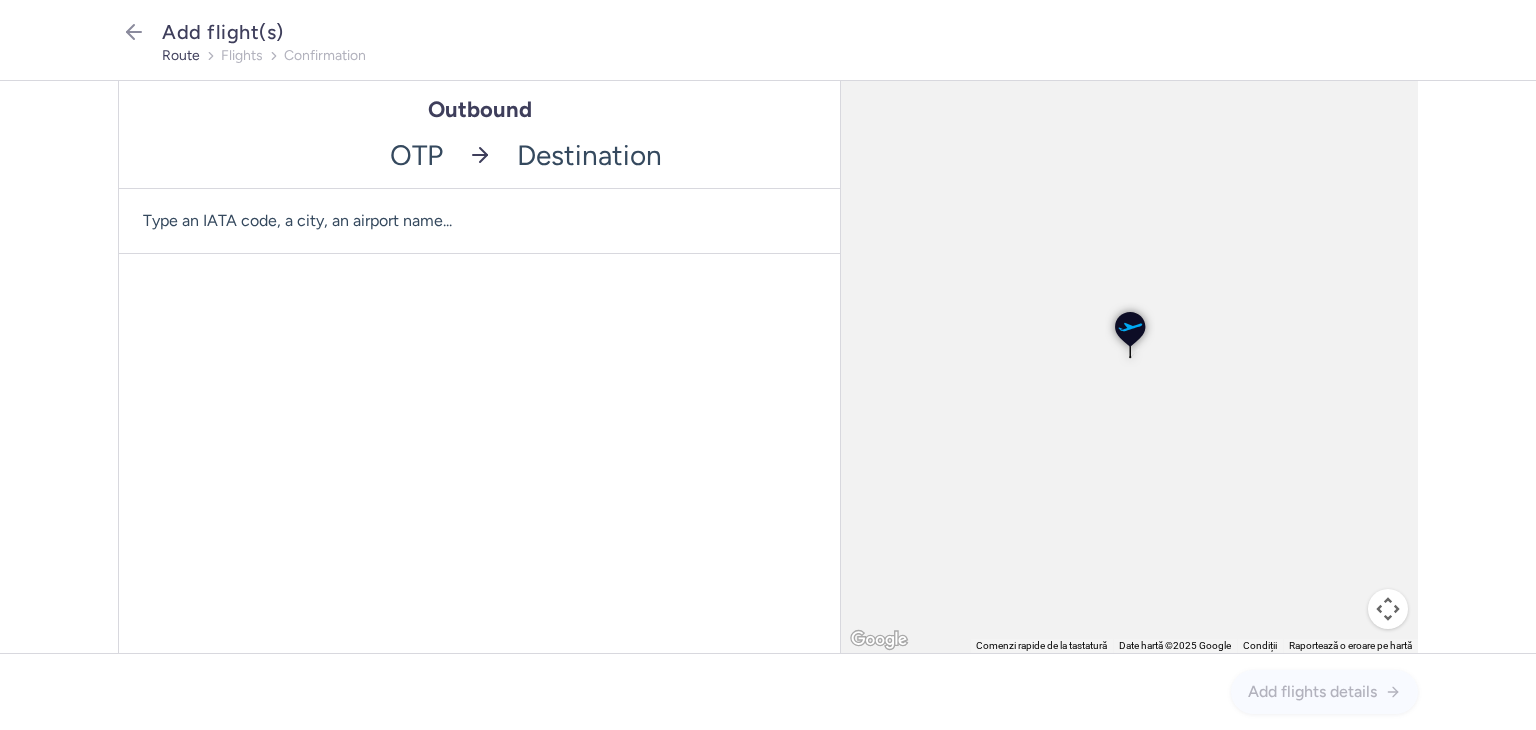 click 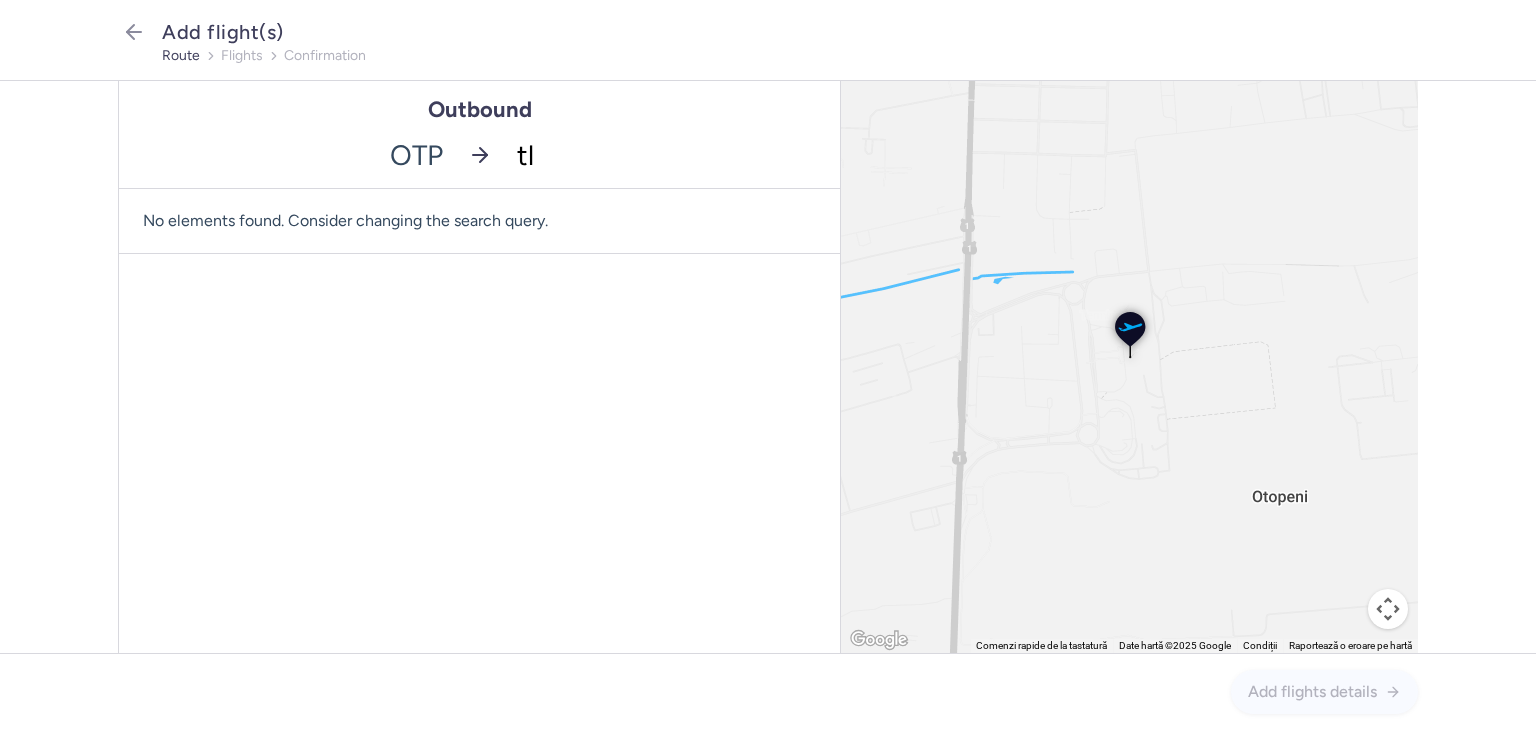 type on "tlv" 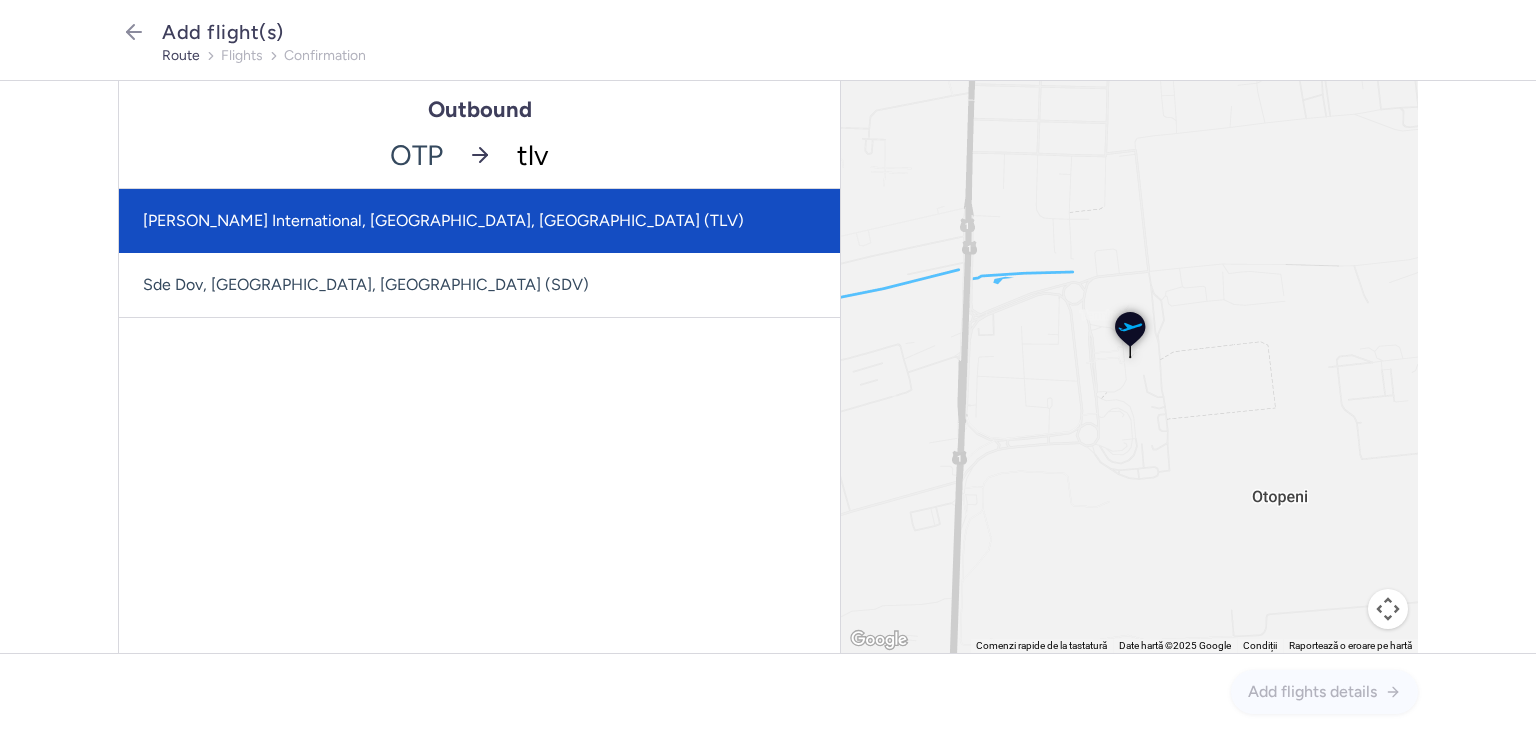 click on "[PERSON_NAME] International, [GEOGRAPHIC_DATA], [GEOGRAPHIC_DATA] (TLV)" at bounding box center [479, 221] 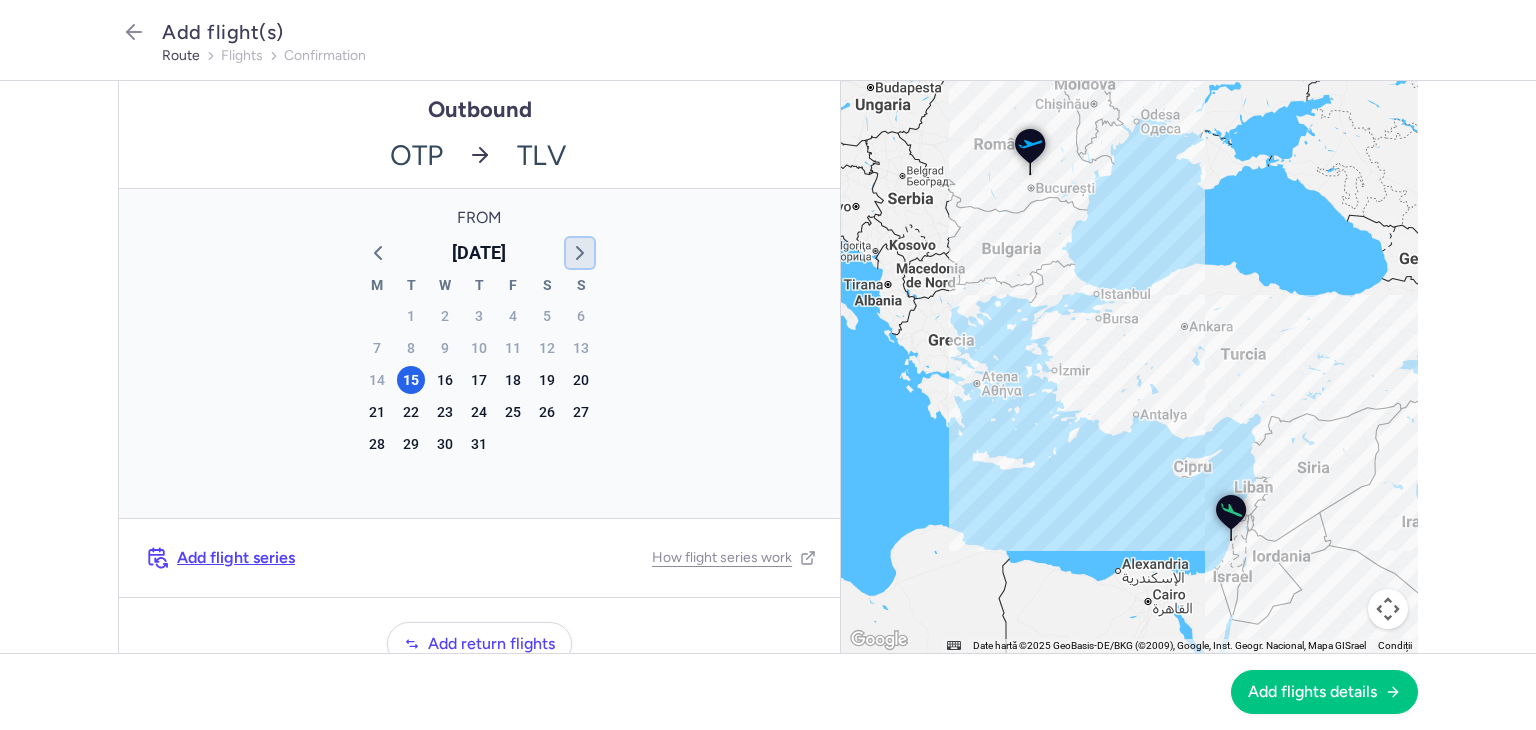 click 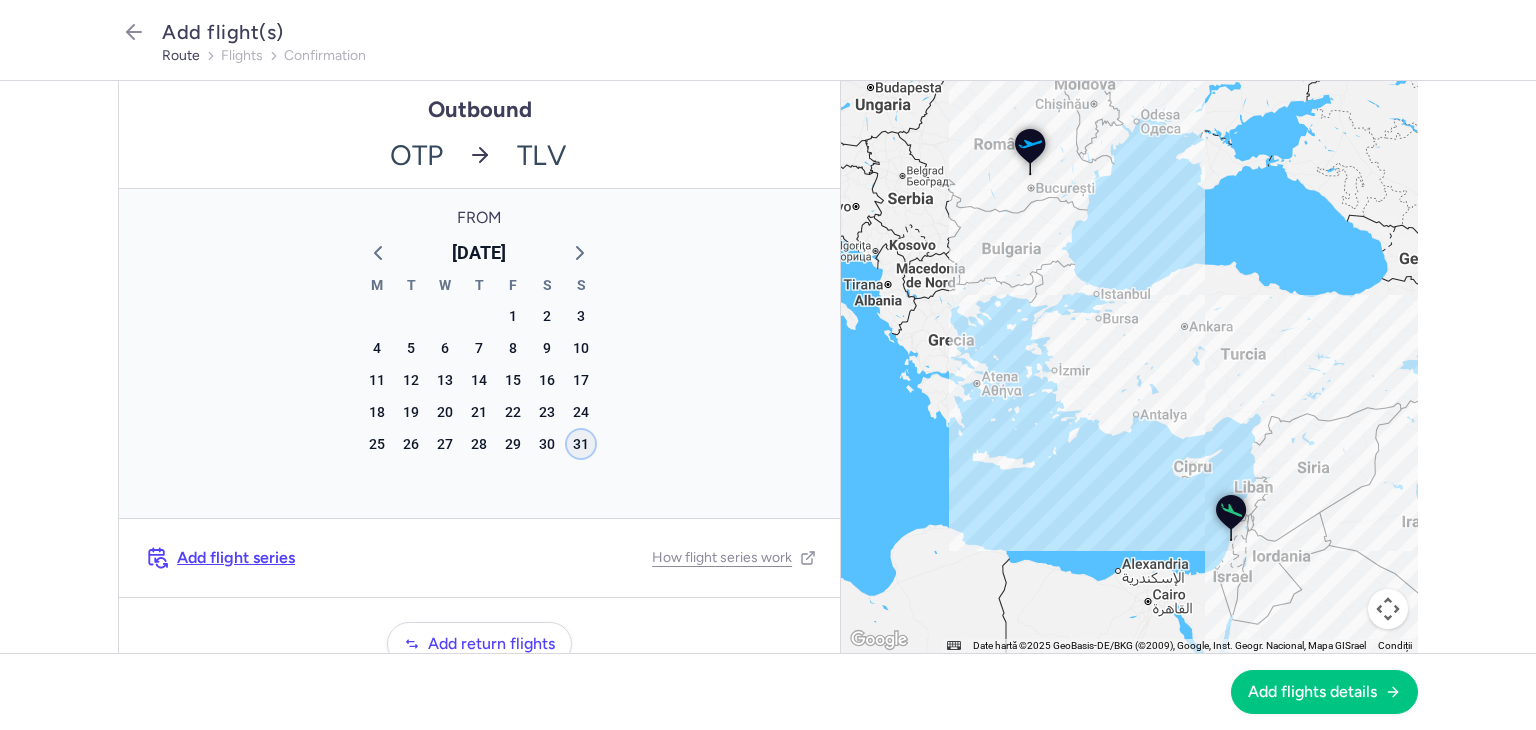 click on "31" 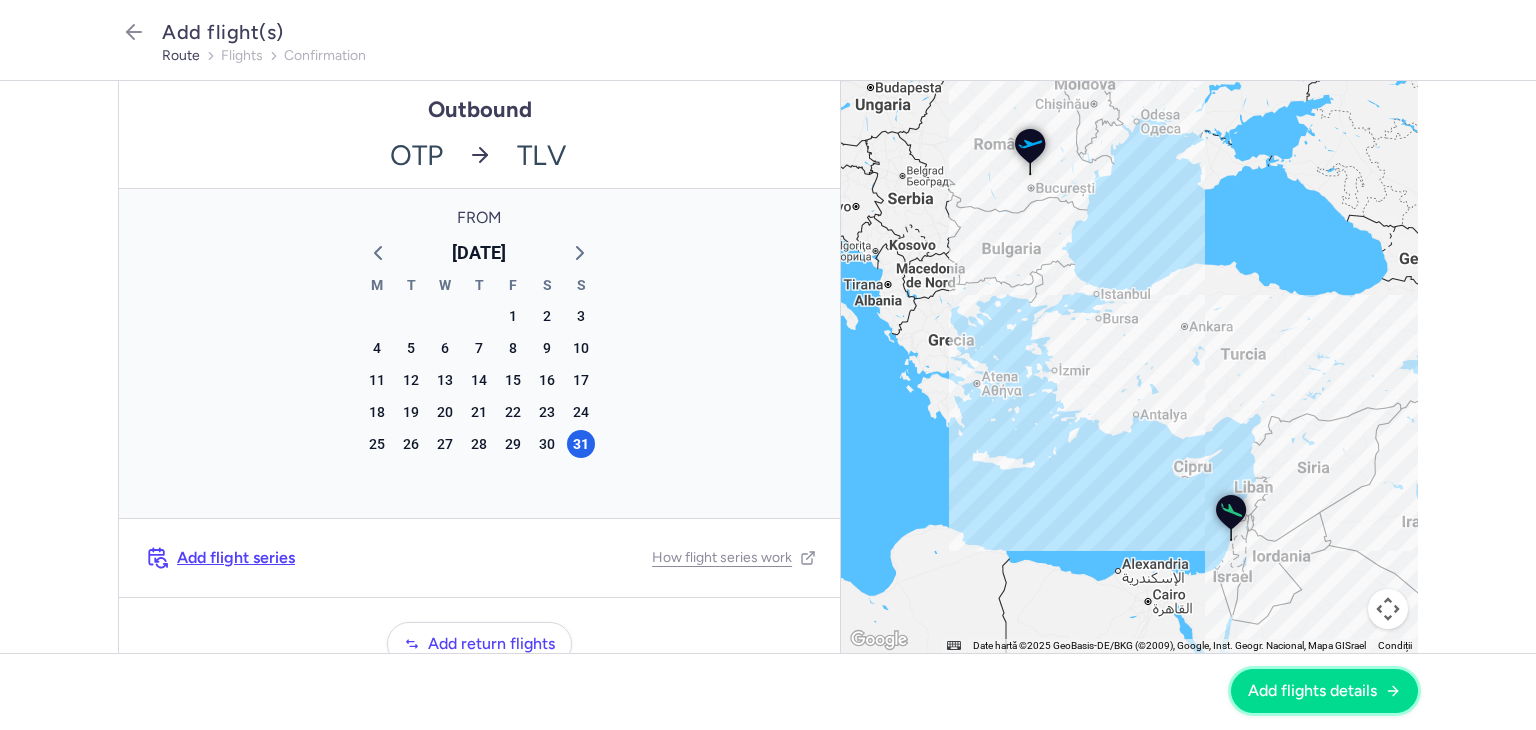 click on "Add flights details" at bounding box center (1324, 691) 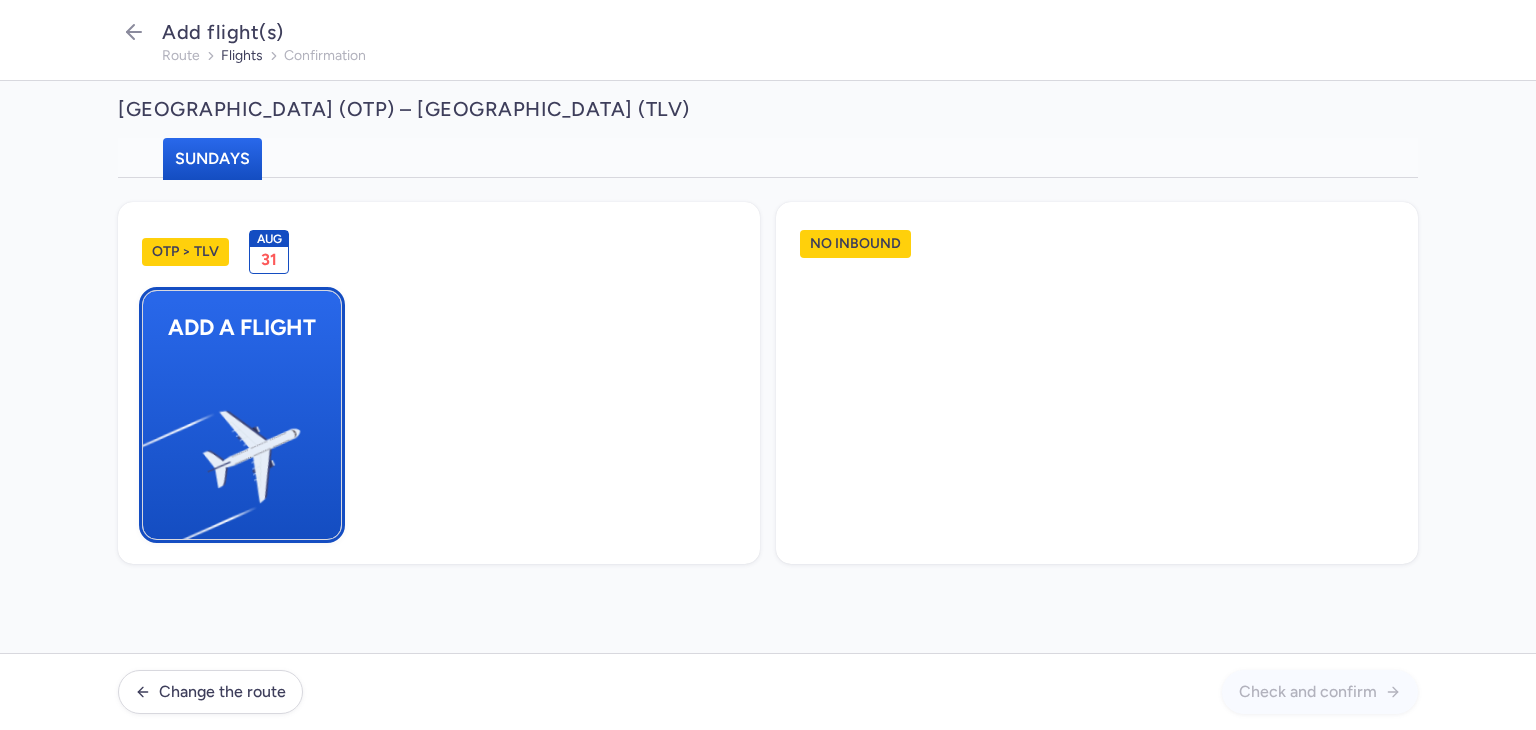 click at bounding box center [153, 448] 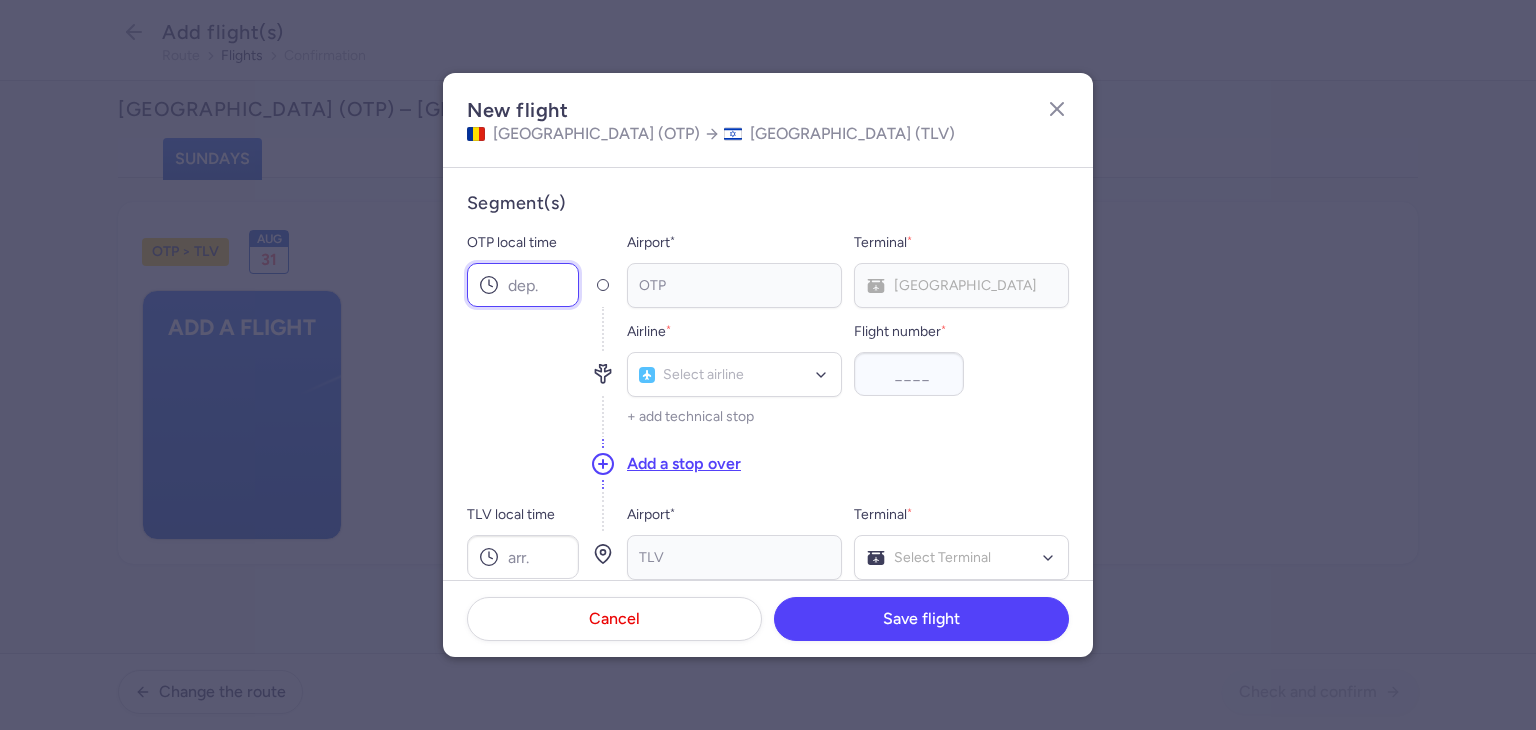 click on "OTP local time" at bounding box center (523, 285) 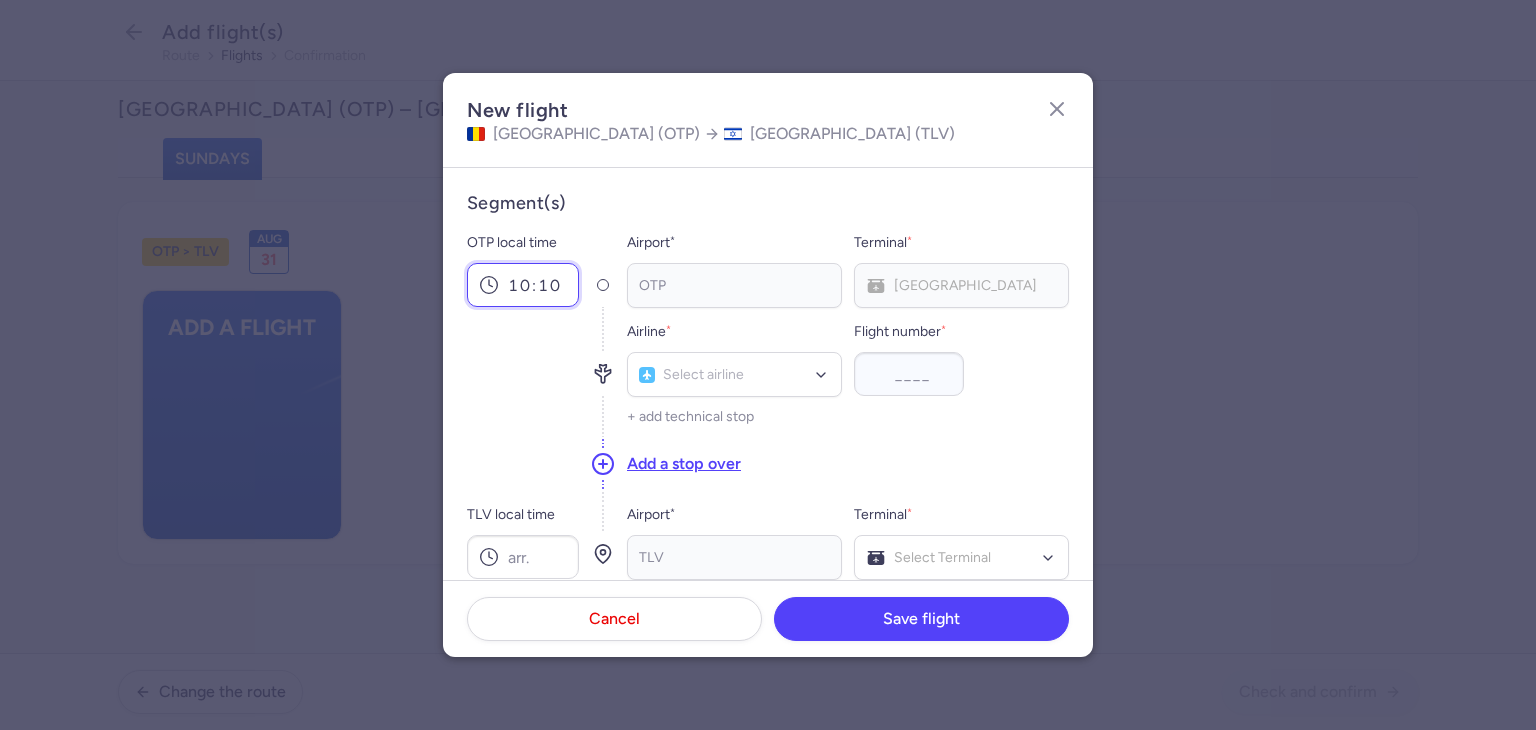 type on "10:10" 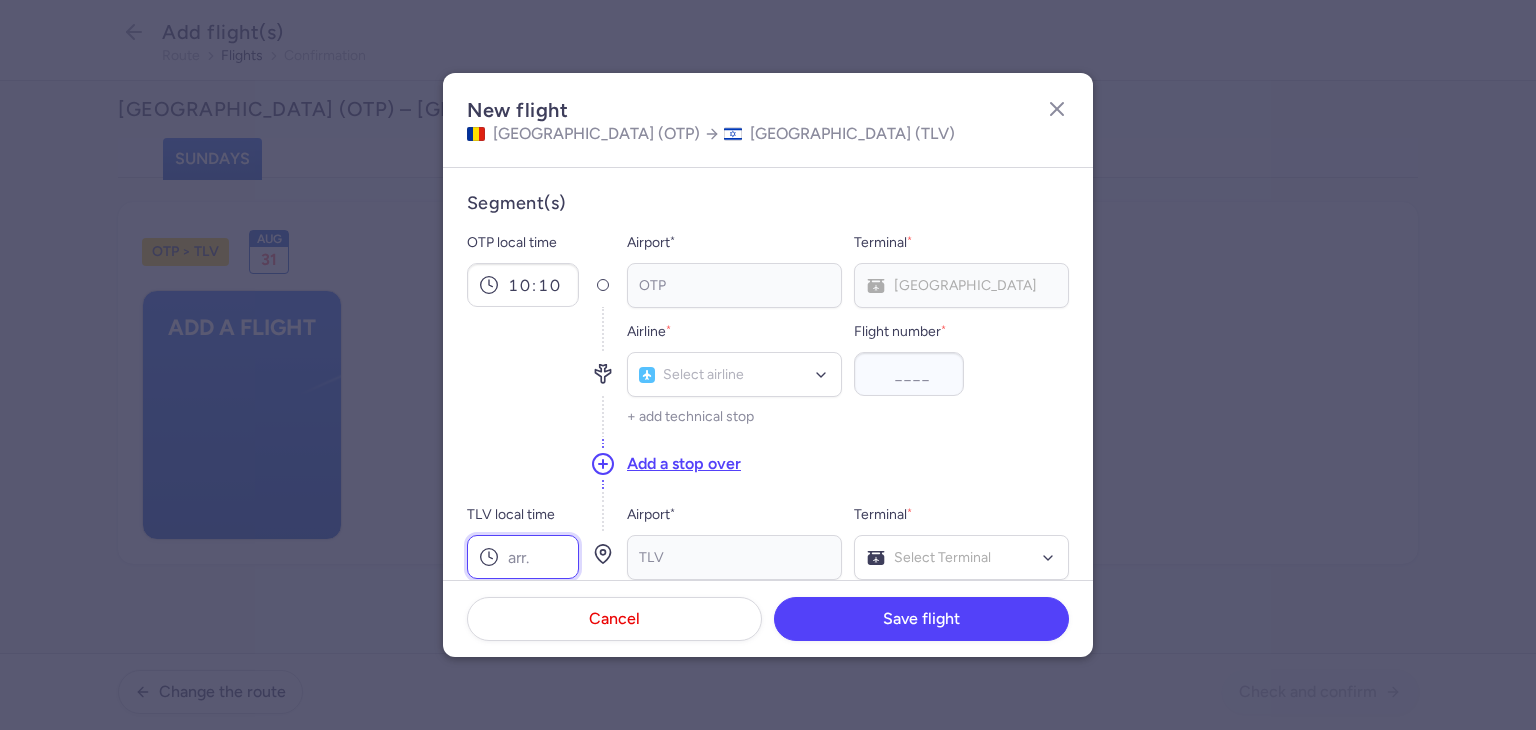 click on "TLV local time" at bounding box center (523, 557) 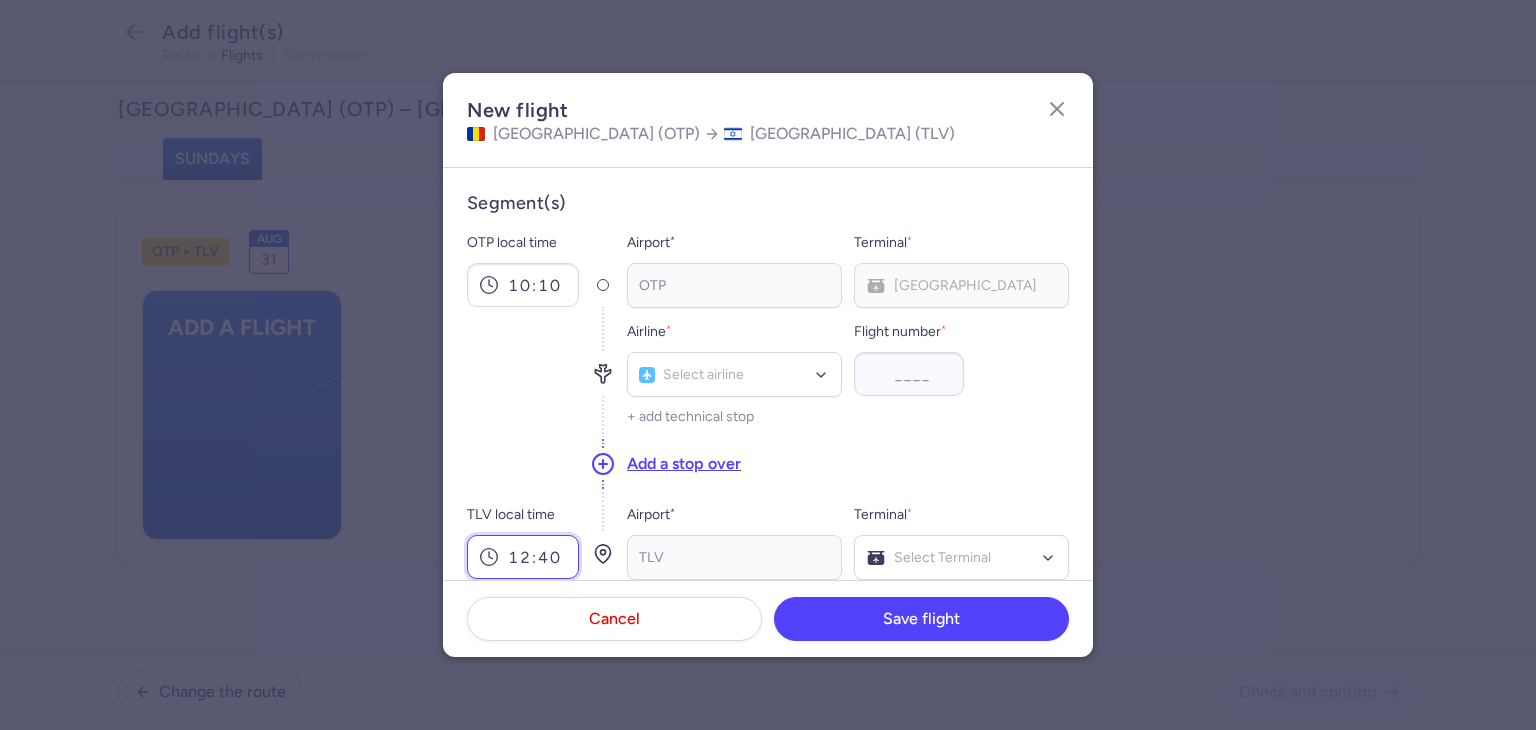 type on "12:40" 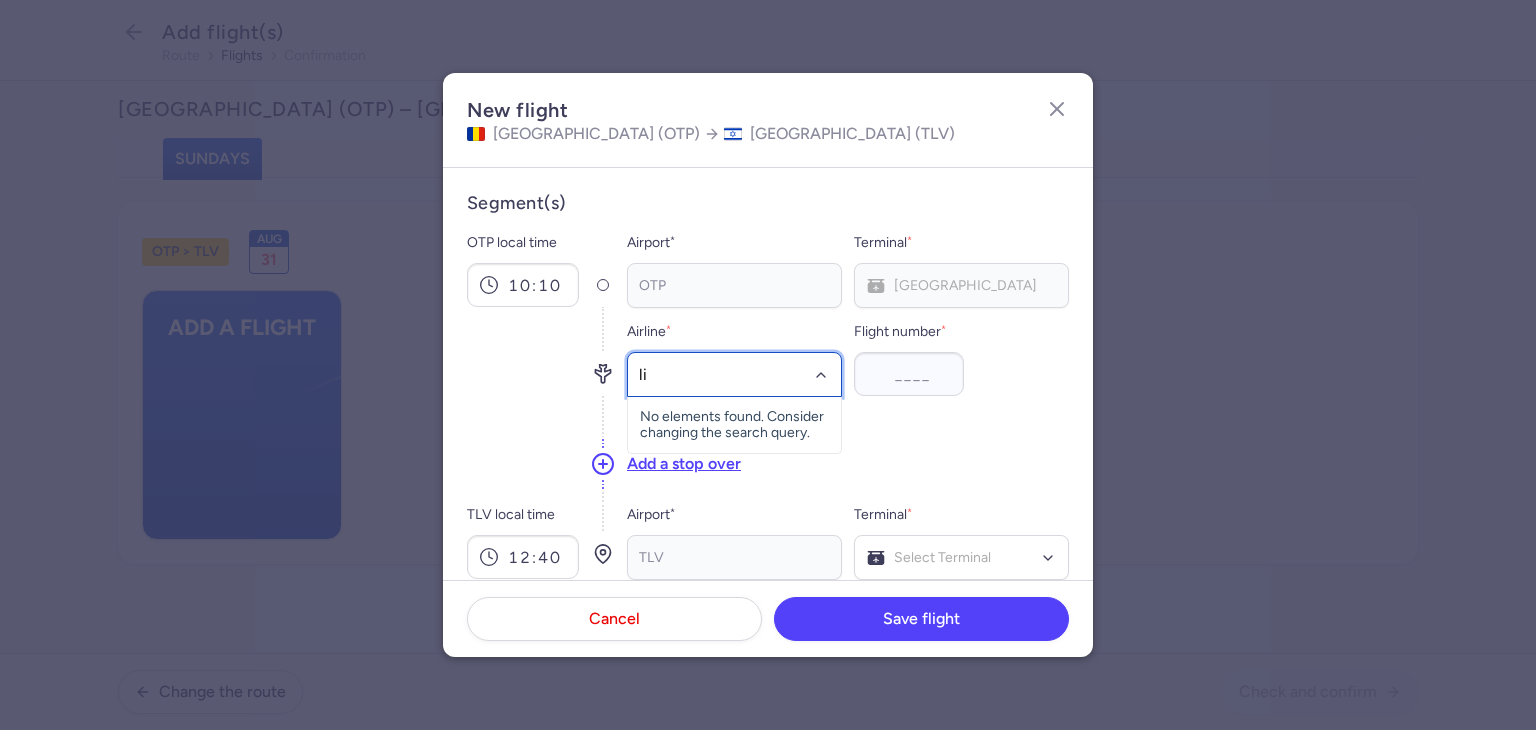 type on "lil" 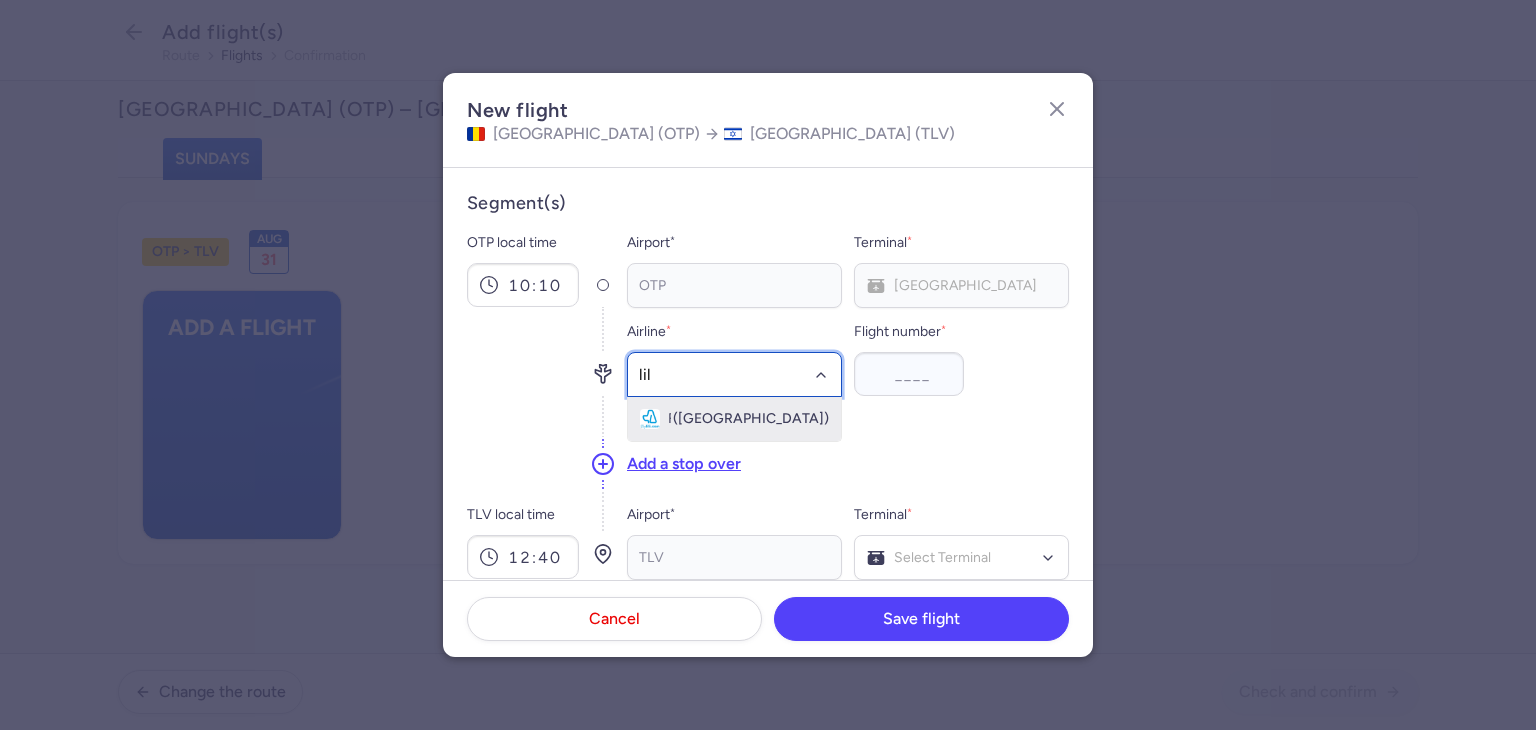 click on "([GEOGRAPHIC_DATA])" at bounding box center [751, 419] 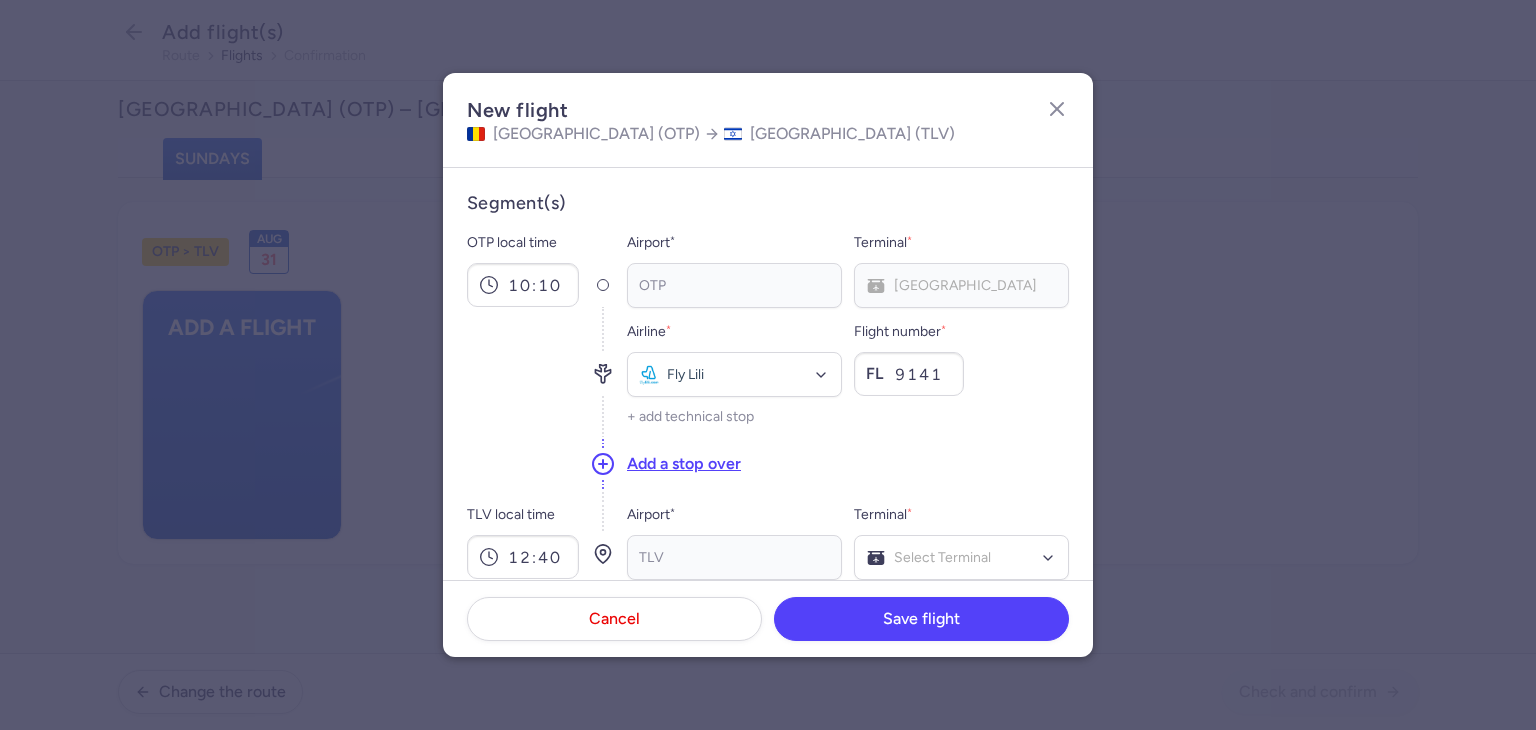 type on "9141" 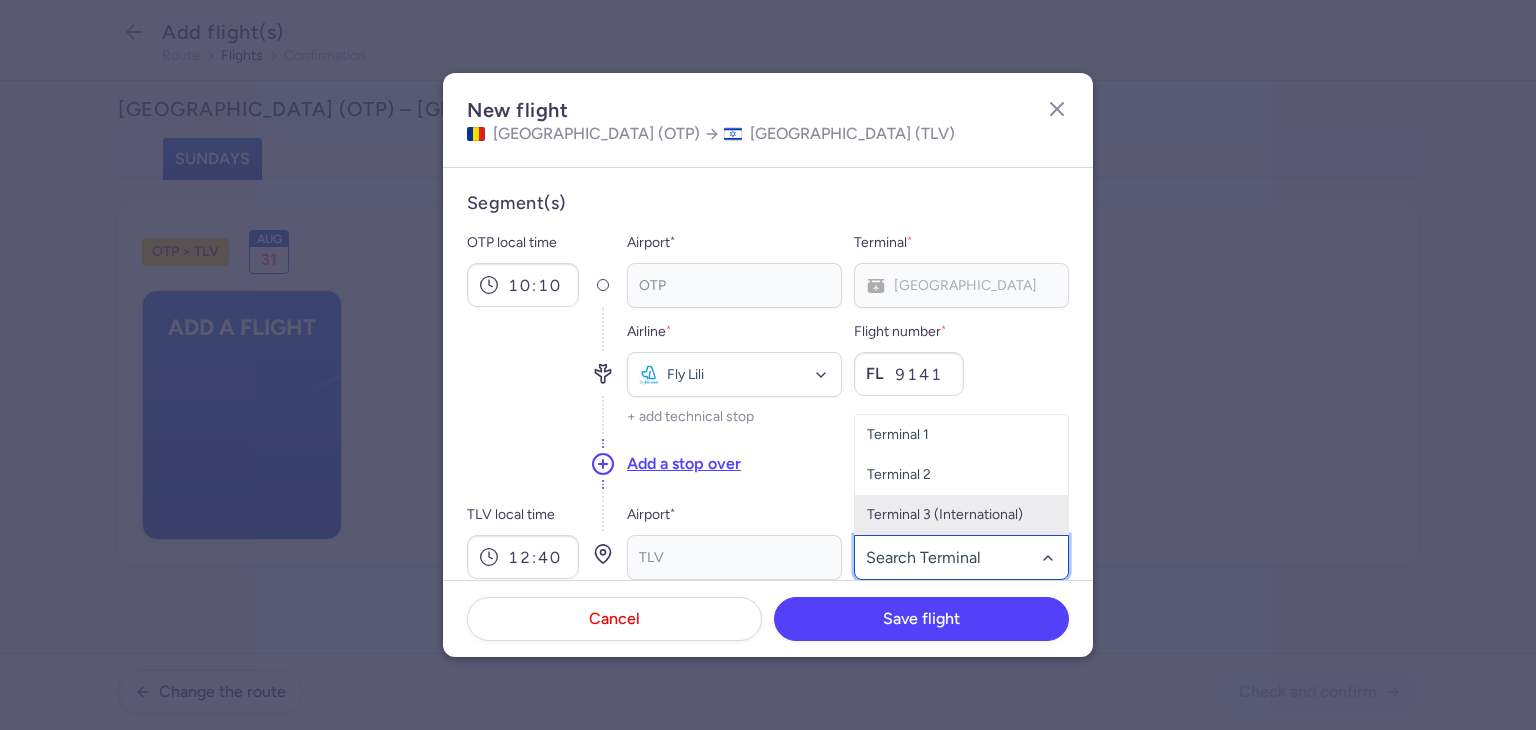 click on "Terminal 3 (International)" 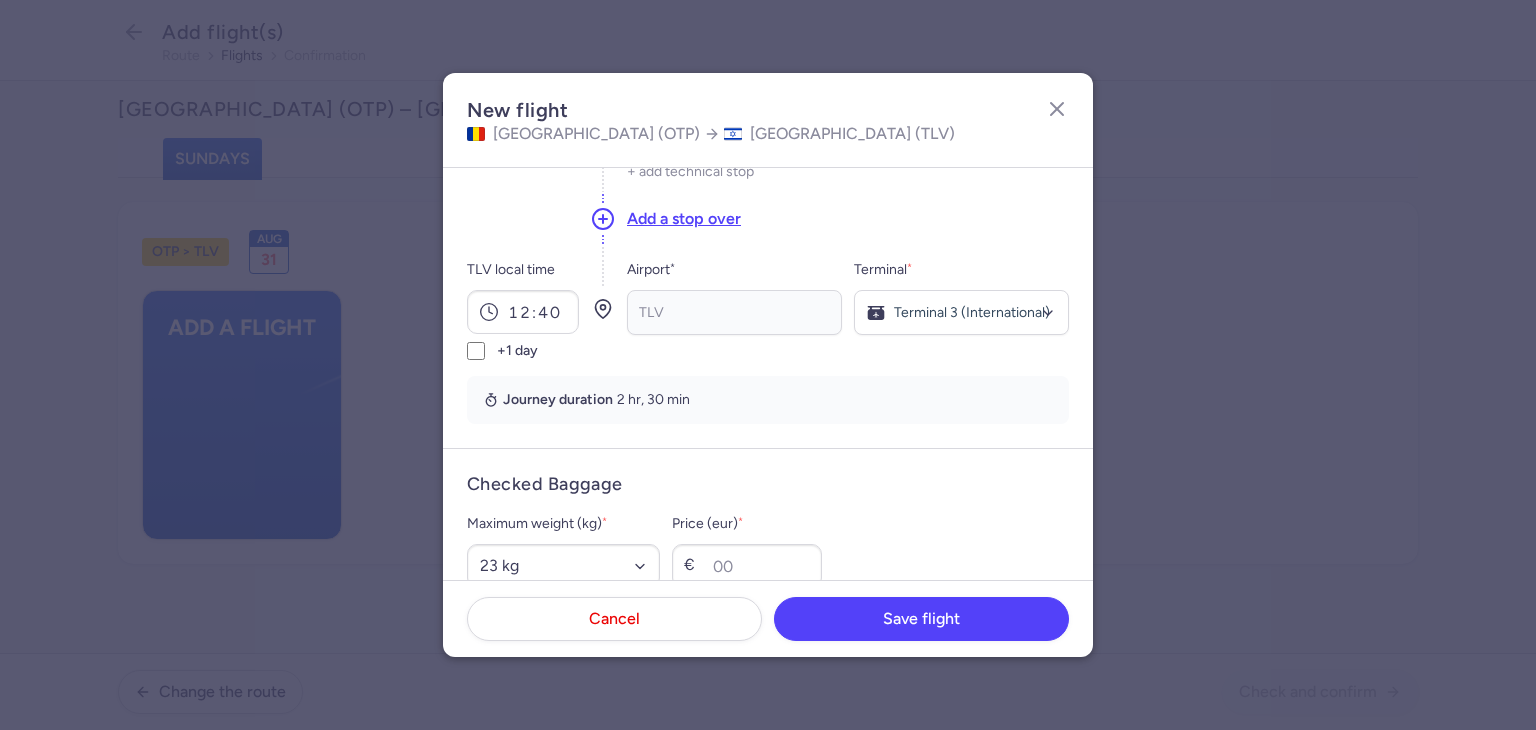 scroll, scrollTop: 300, scrollLeft: 0, axis: vertical 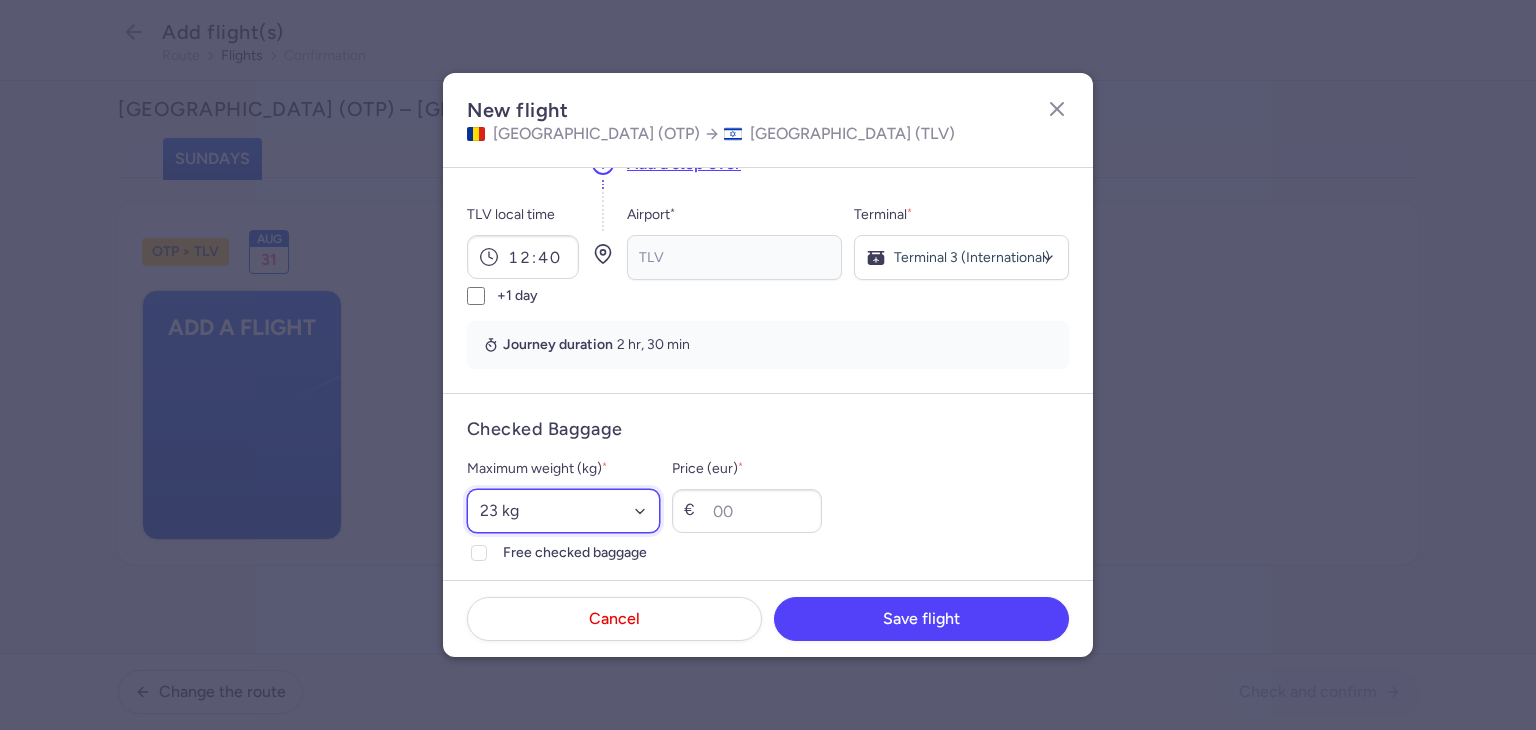 click on "Select an option 15 kg 16 kg 17 kg 18 kg 19 kg 20 kg 21 kg 22 kg 23 kg 24 kg 25 kg 26 kg 27 kg 28 kg 29 kg 30 kg 31 kg 32 kg 33 kg 34 kg 35 kg" at bounding box center (563, 511) 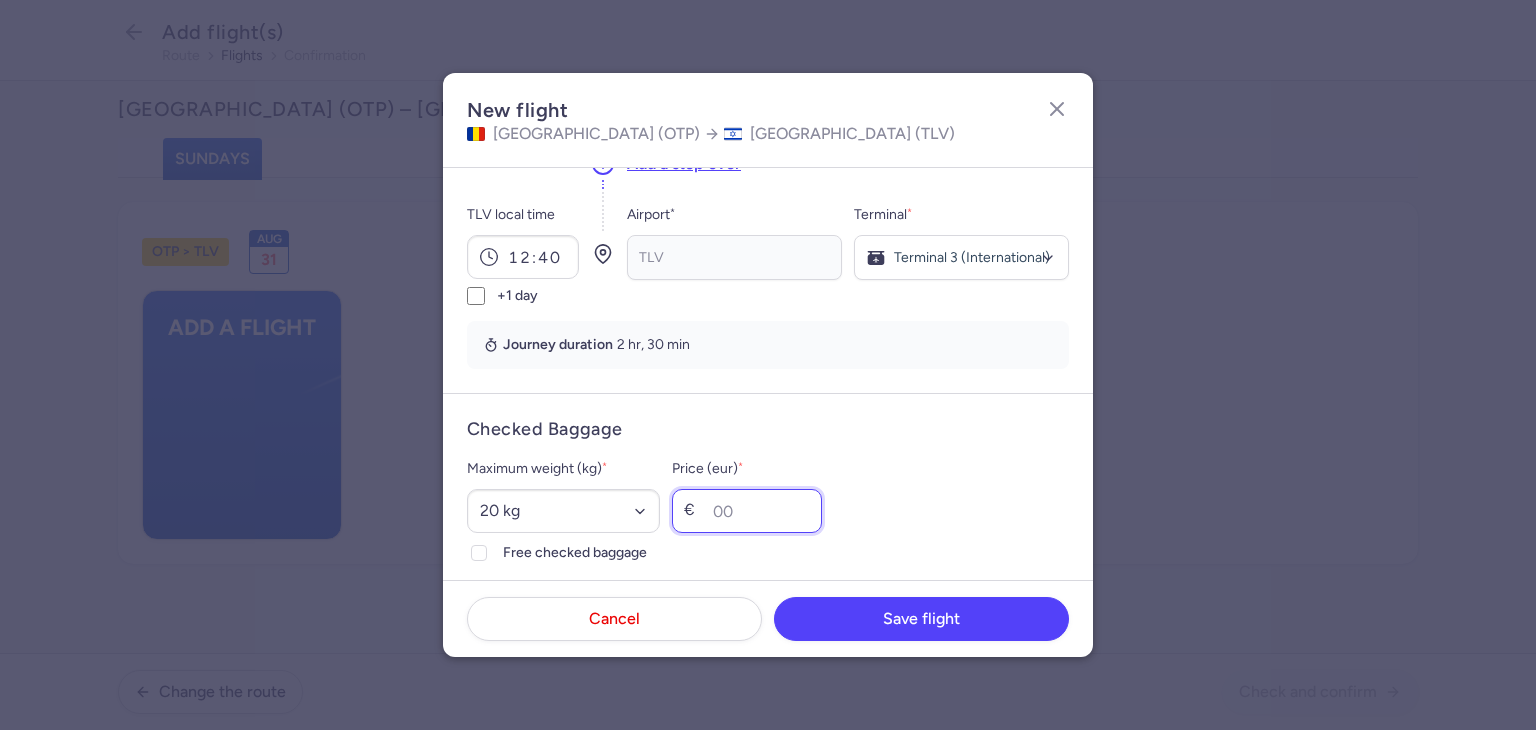 click on "Price (eur)  *" at bounding box center (747, 511) 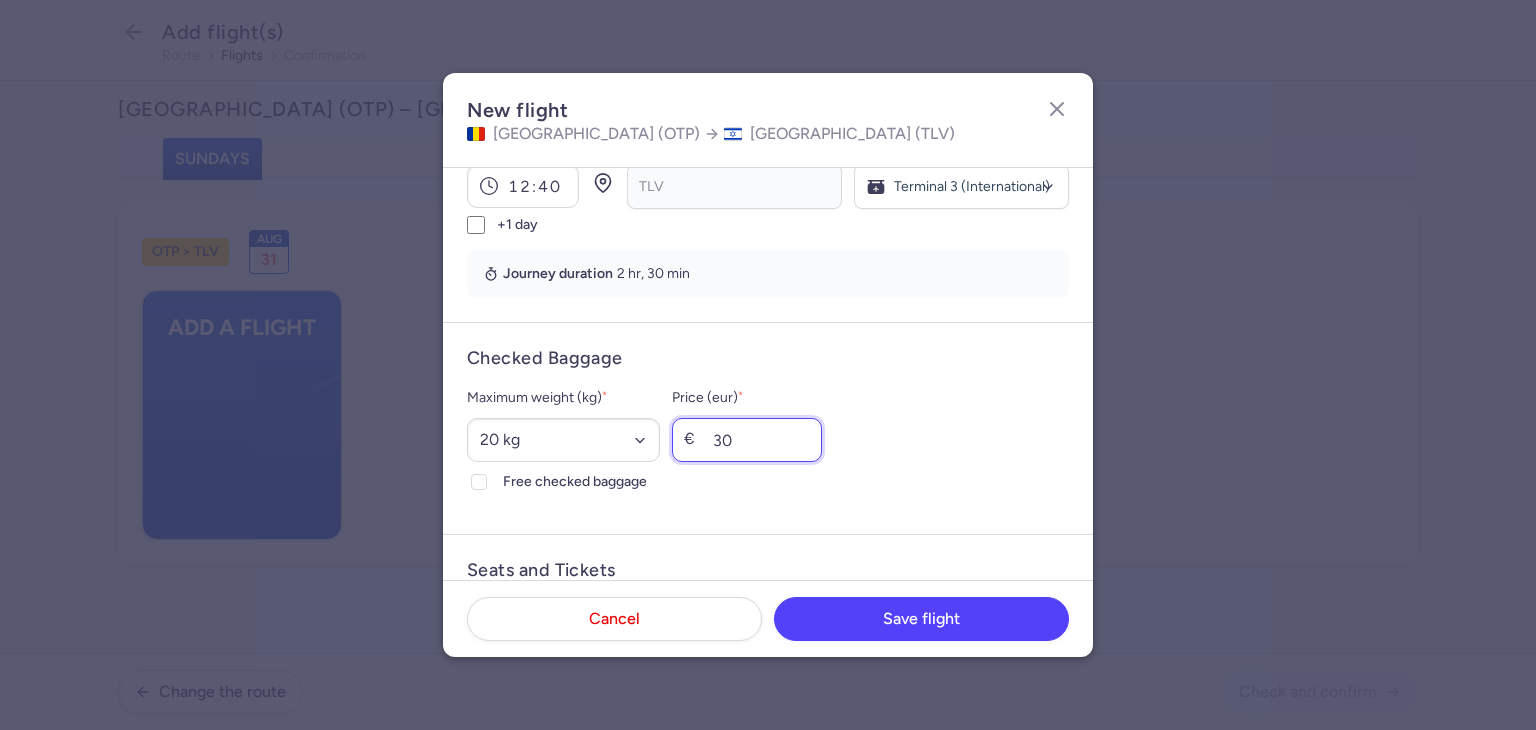 scroll, scrollTop: 600, scrollLeft: 0, axis: vertical 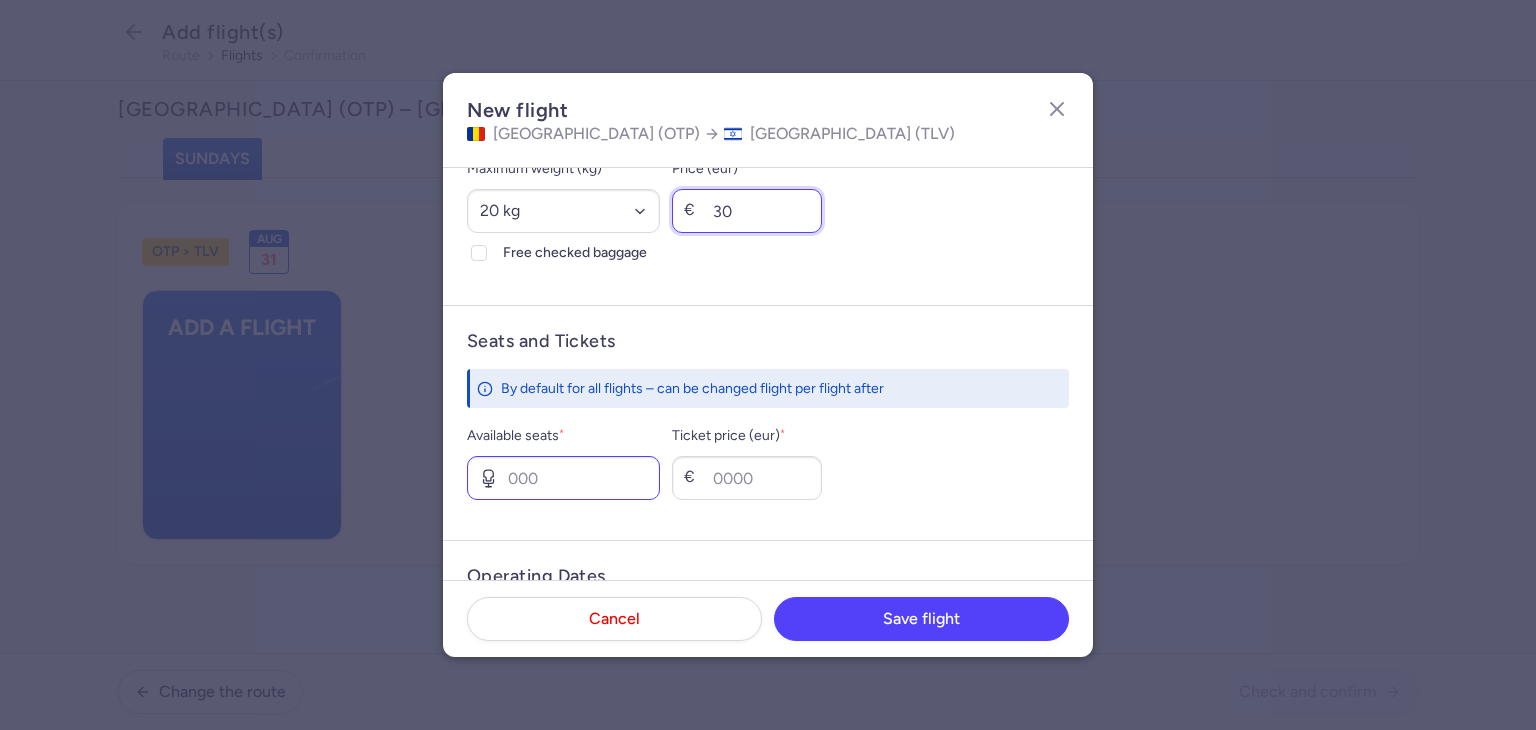 type on "30" 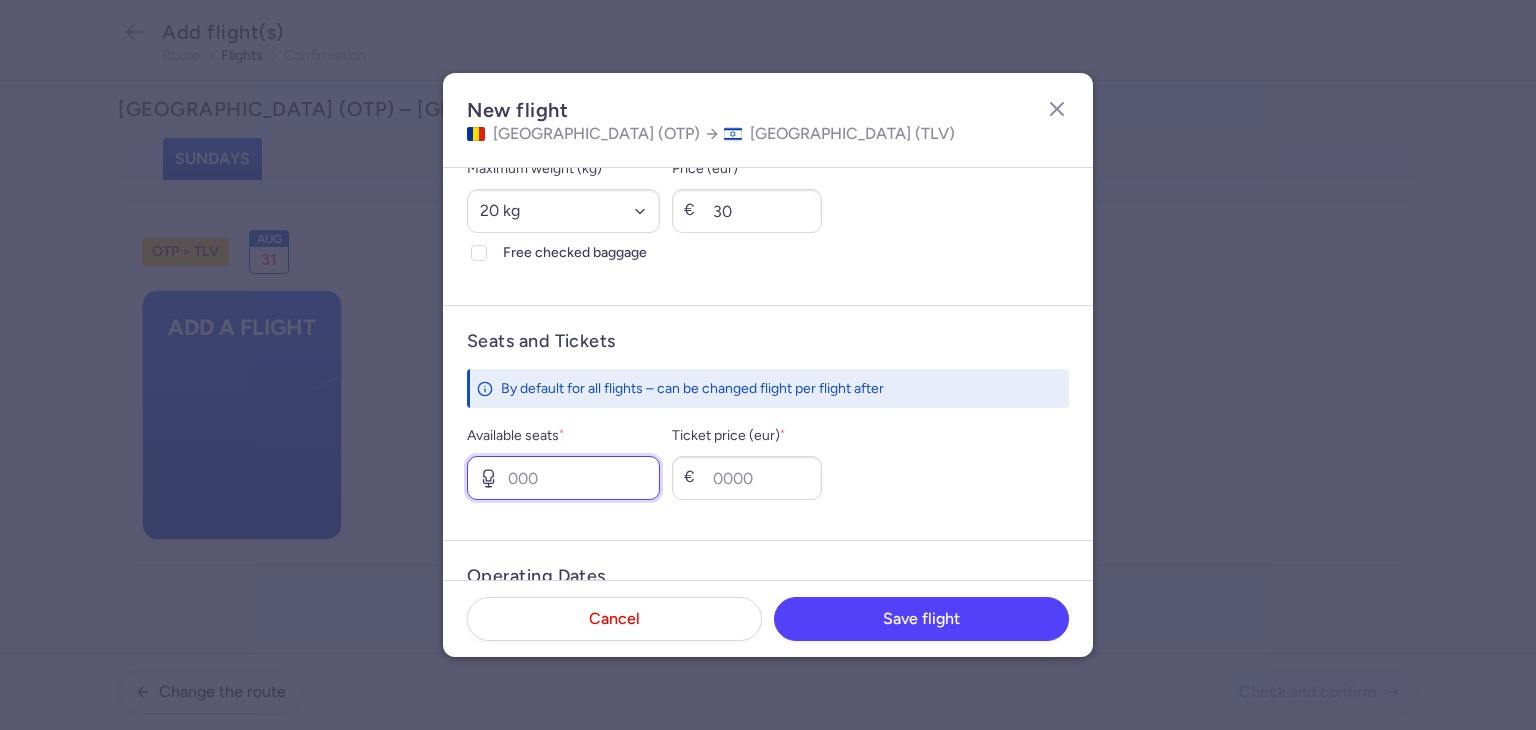 click on "Available seats  *" at bounding box center [563, 478] 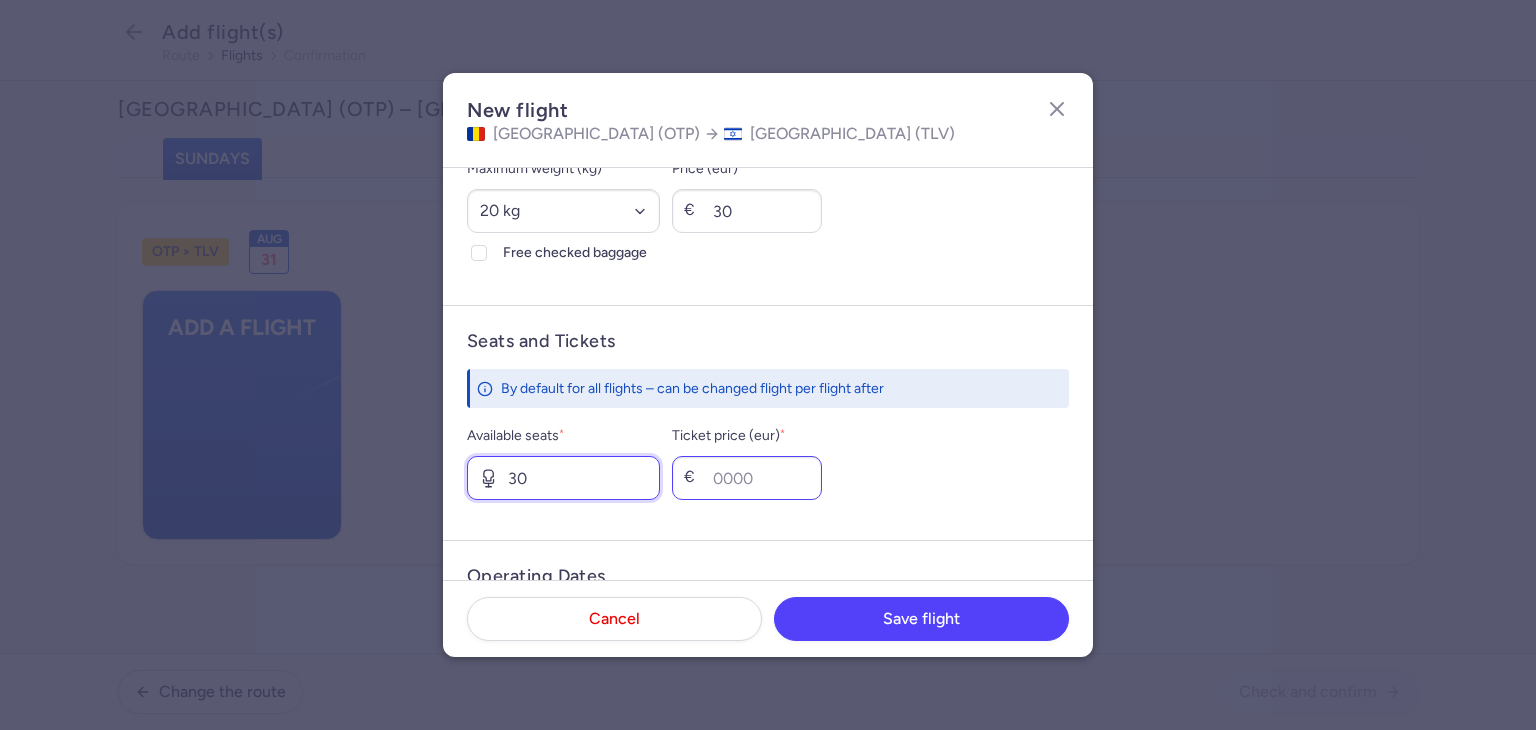 type on "30" 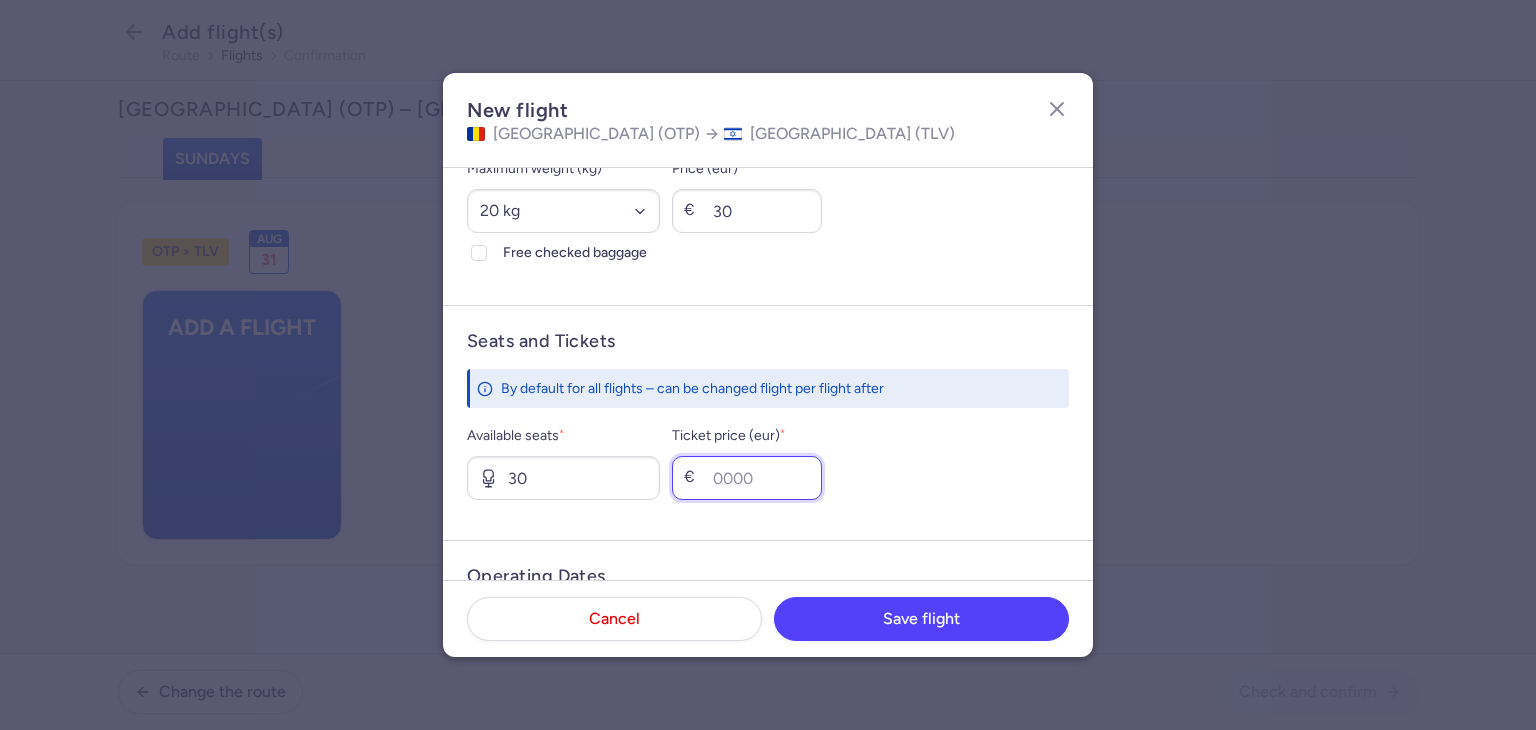 click on "Ticket price (eur)  *" at bounding box center (747, 478) 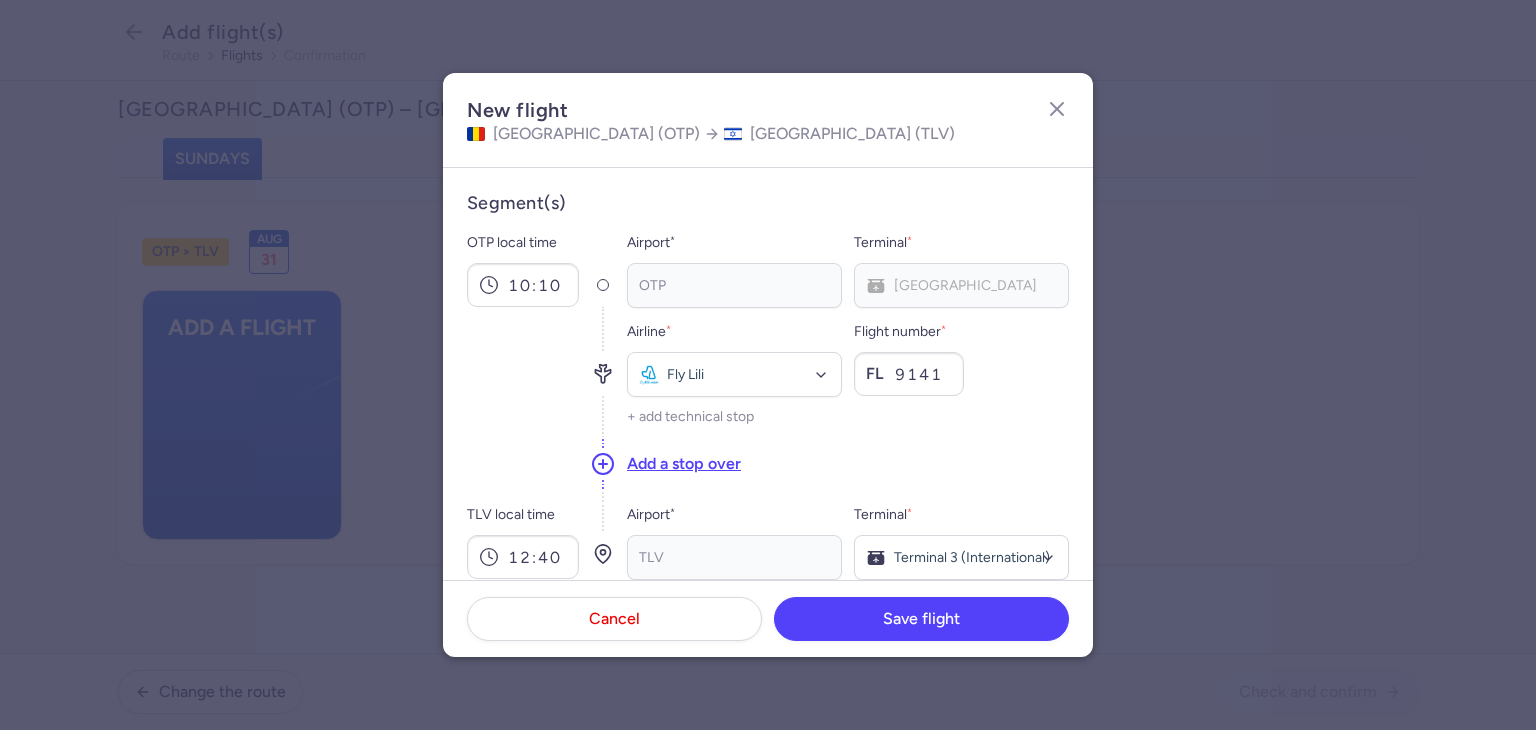 scroll, scrollTop: 100, scrollLeft: 0, axis: vertical 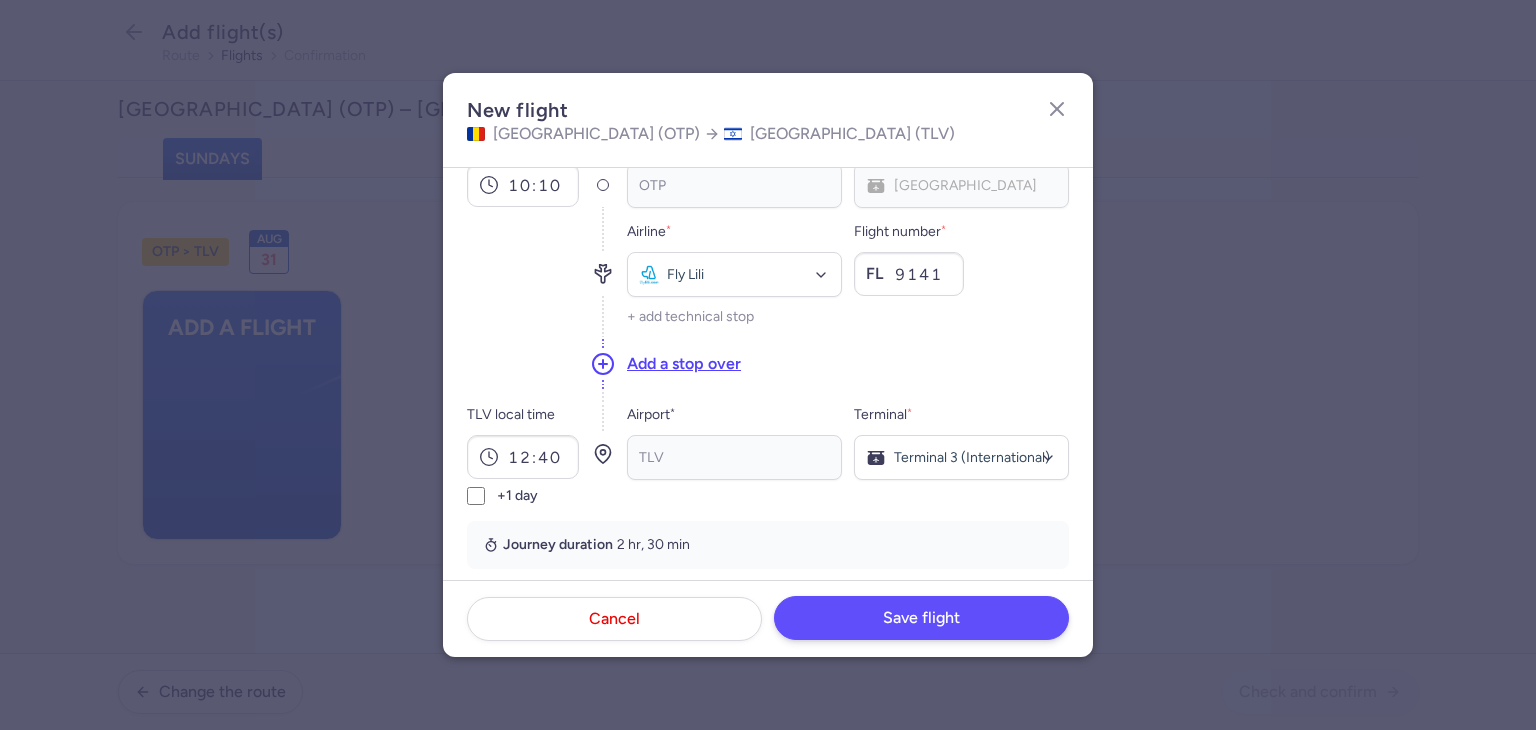 type on "200" 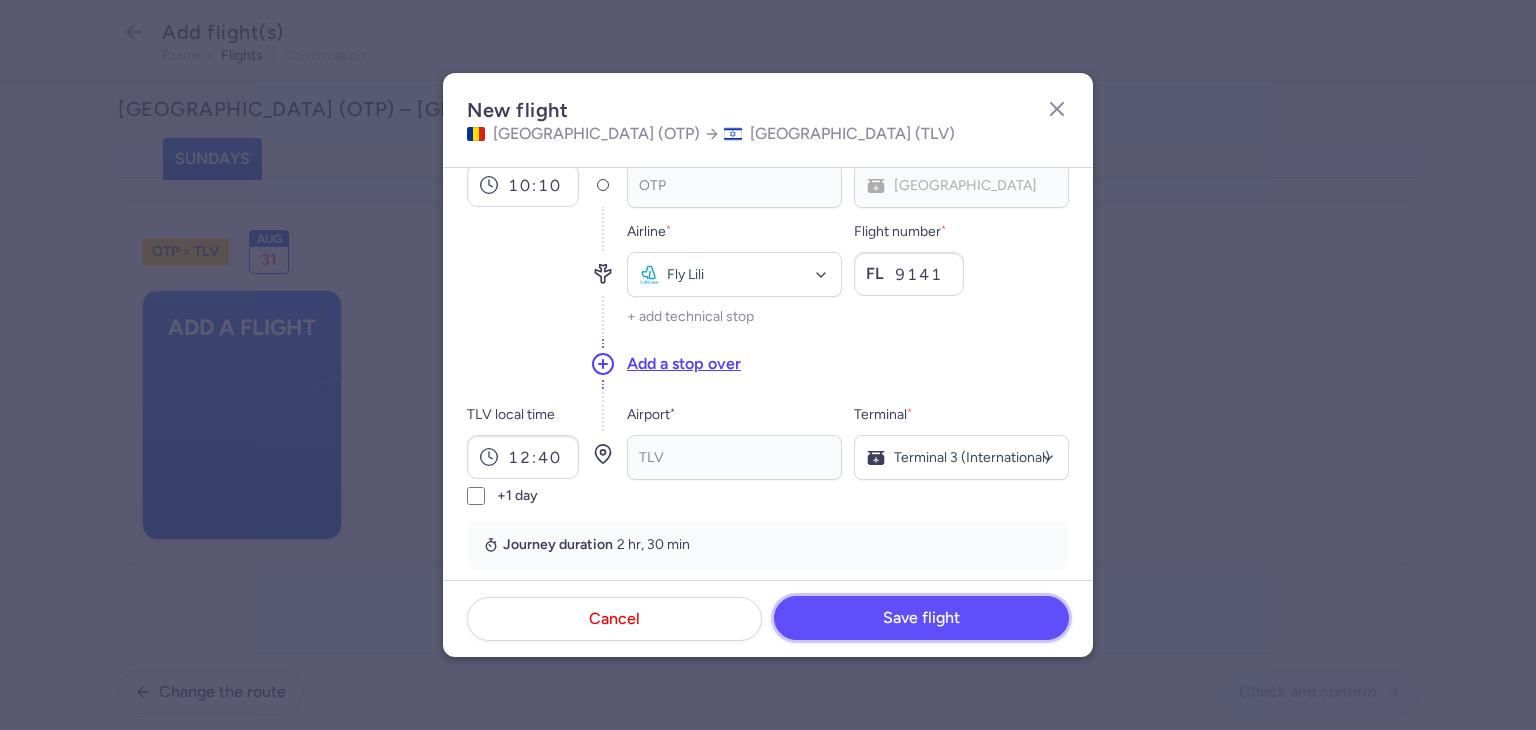 click on "Save flight" at bounding box center (921, 618) 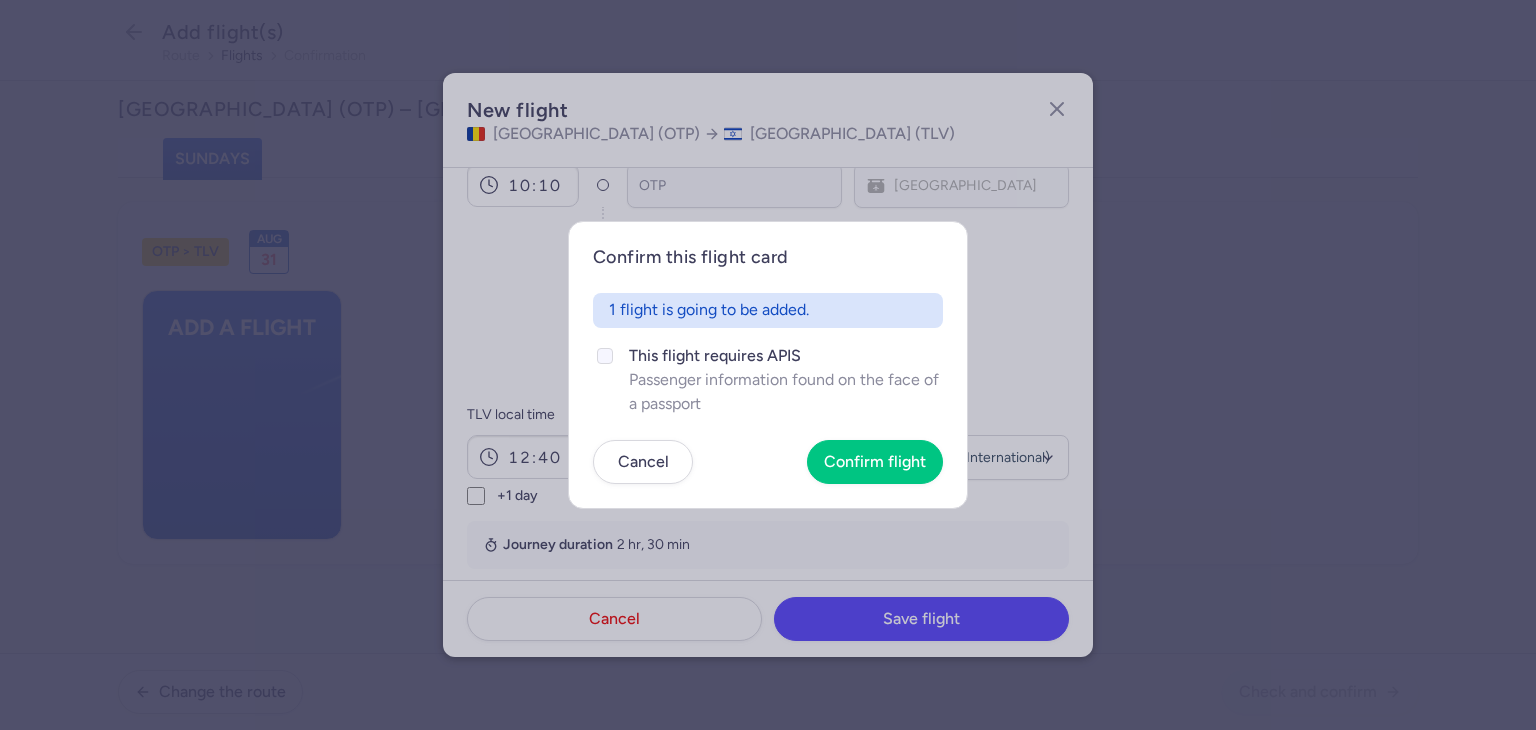 click on "Passenger information found on the face of a passport" 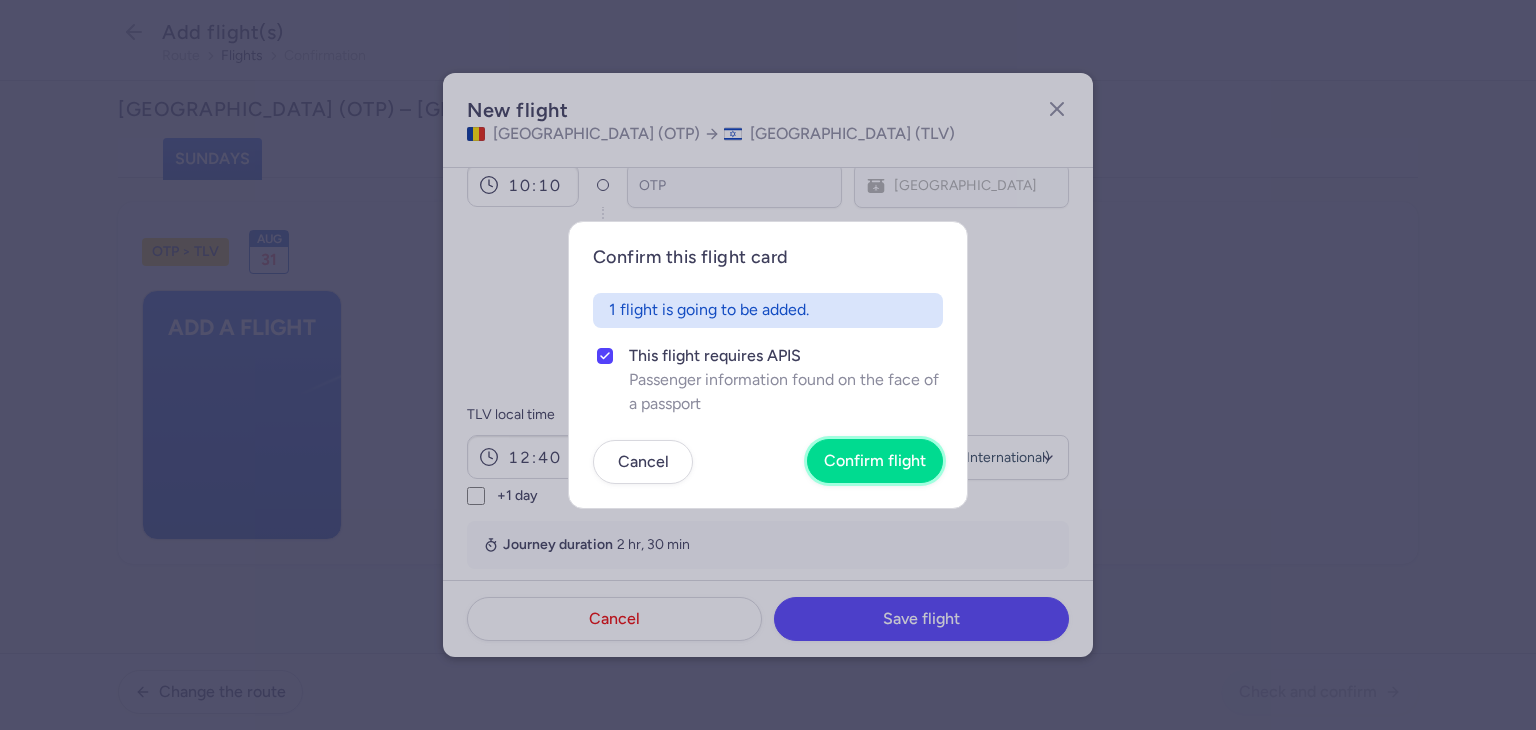 click on "Confirm flight" at bounding box center (875, 461) 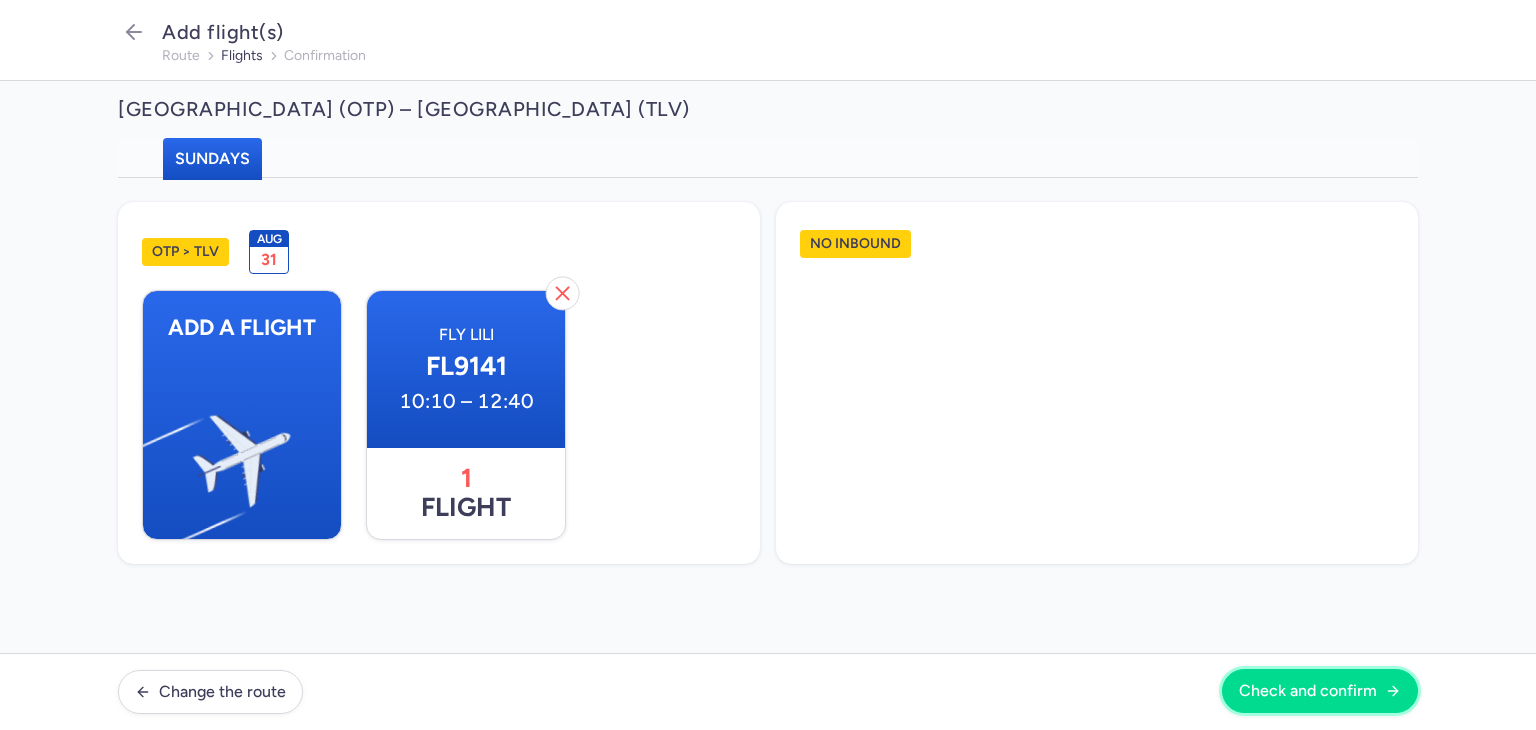 click on "Check and confirm" at bounding box center [1308, 691] 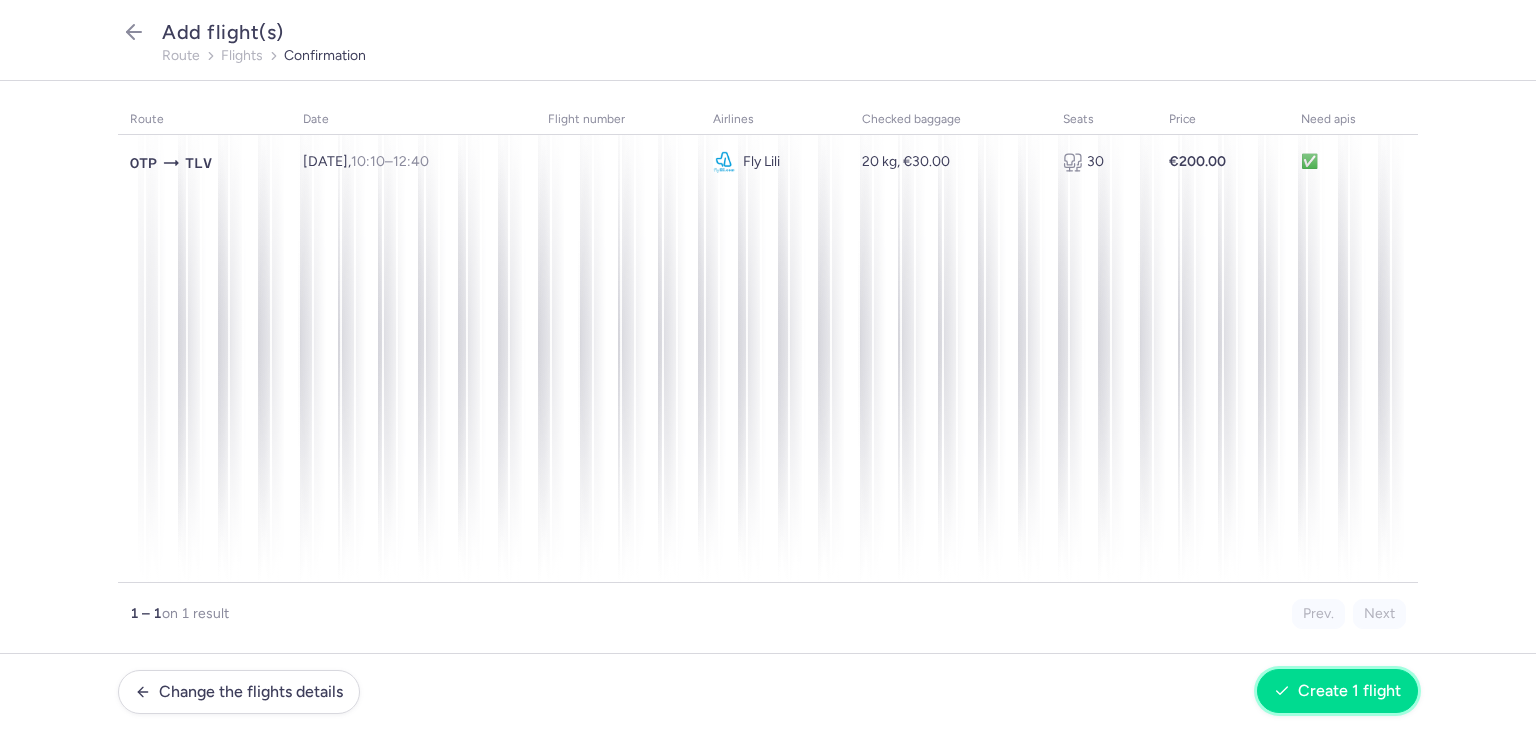 click on "Create 1 flight" at bounding box center (1349, 691) 